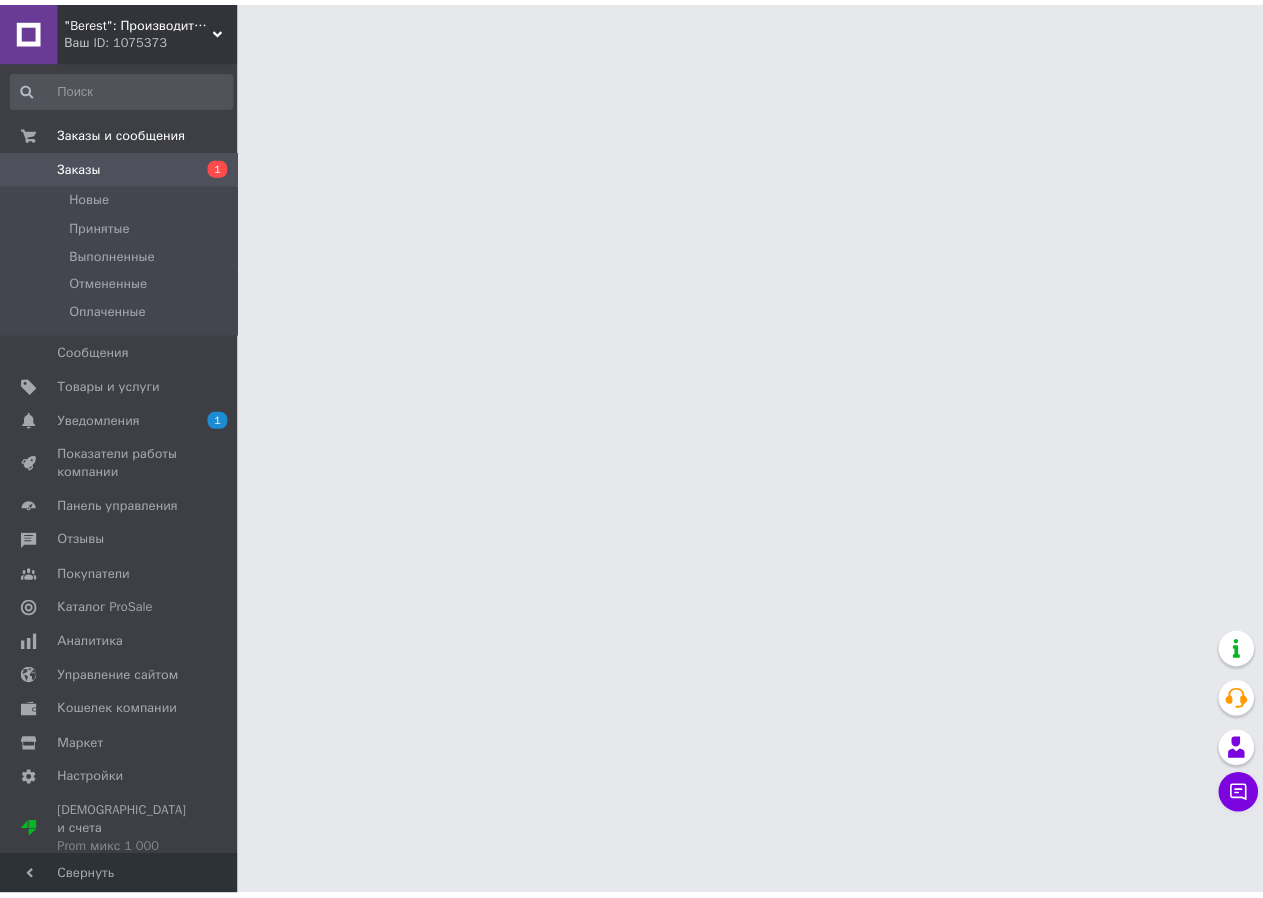scroll, scrollTop: 0, scrollLeft: 0, axis: both 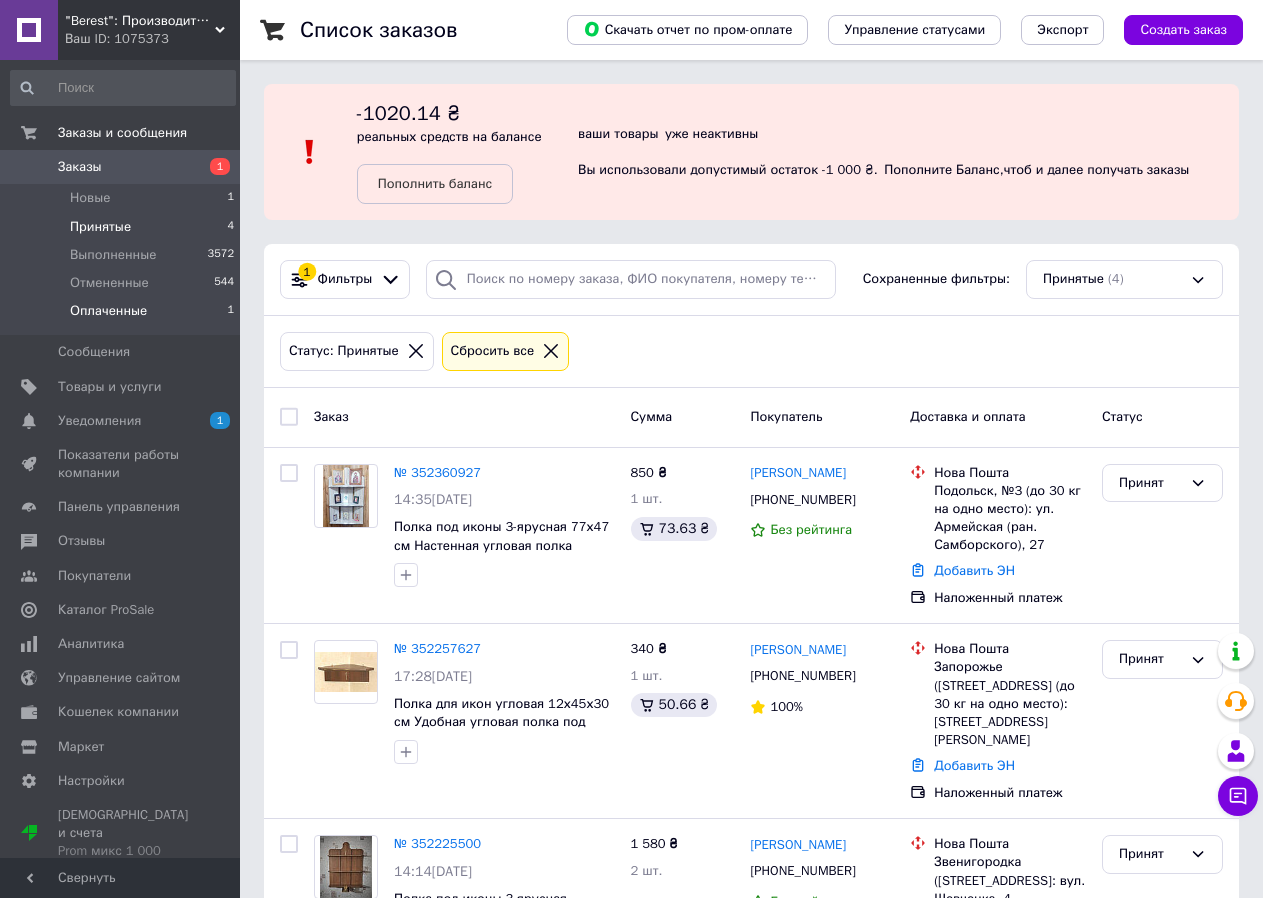 click on "Оплаченные" at bounding box center (108, 311) 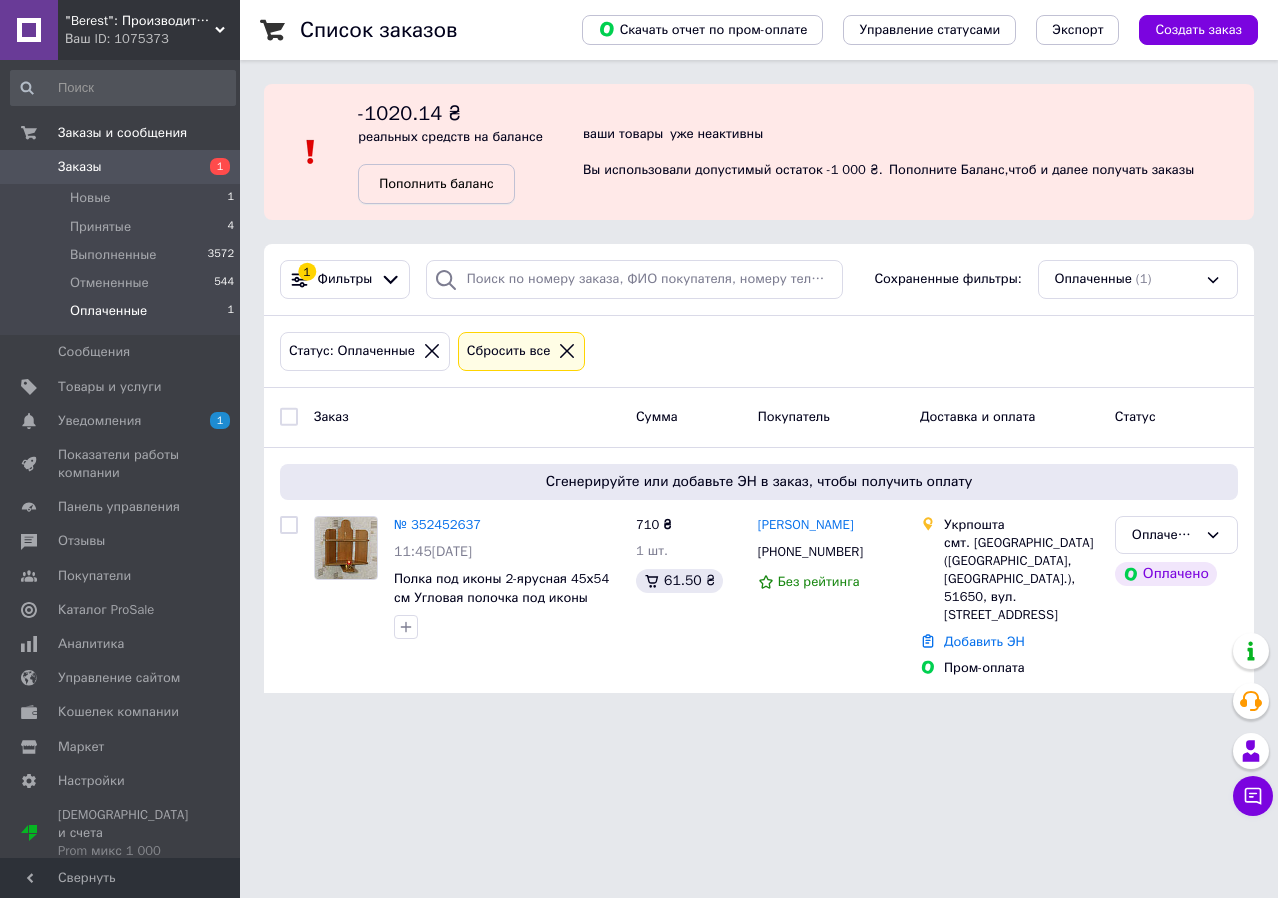 click on "Пополнить баланс" at bounding box center (436, 183) 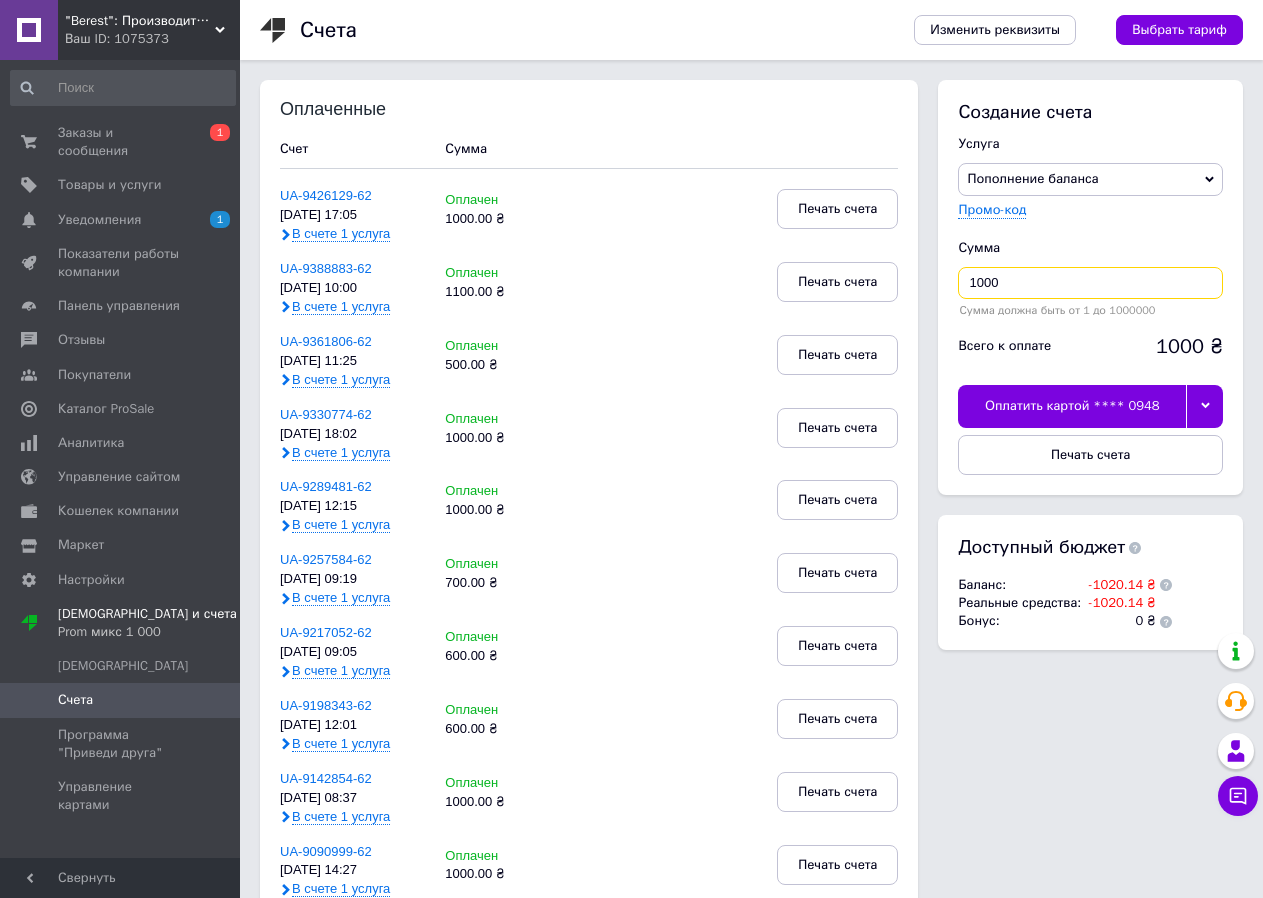 click on "1000" at bounding box center [1090, 283] 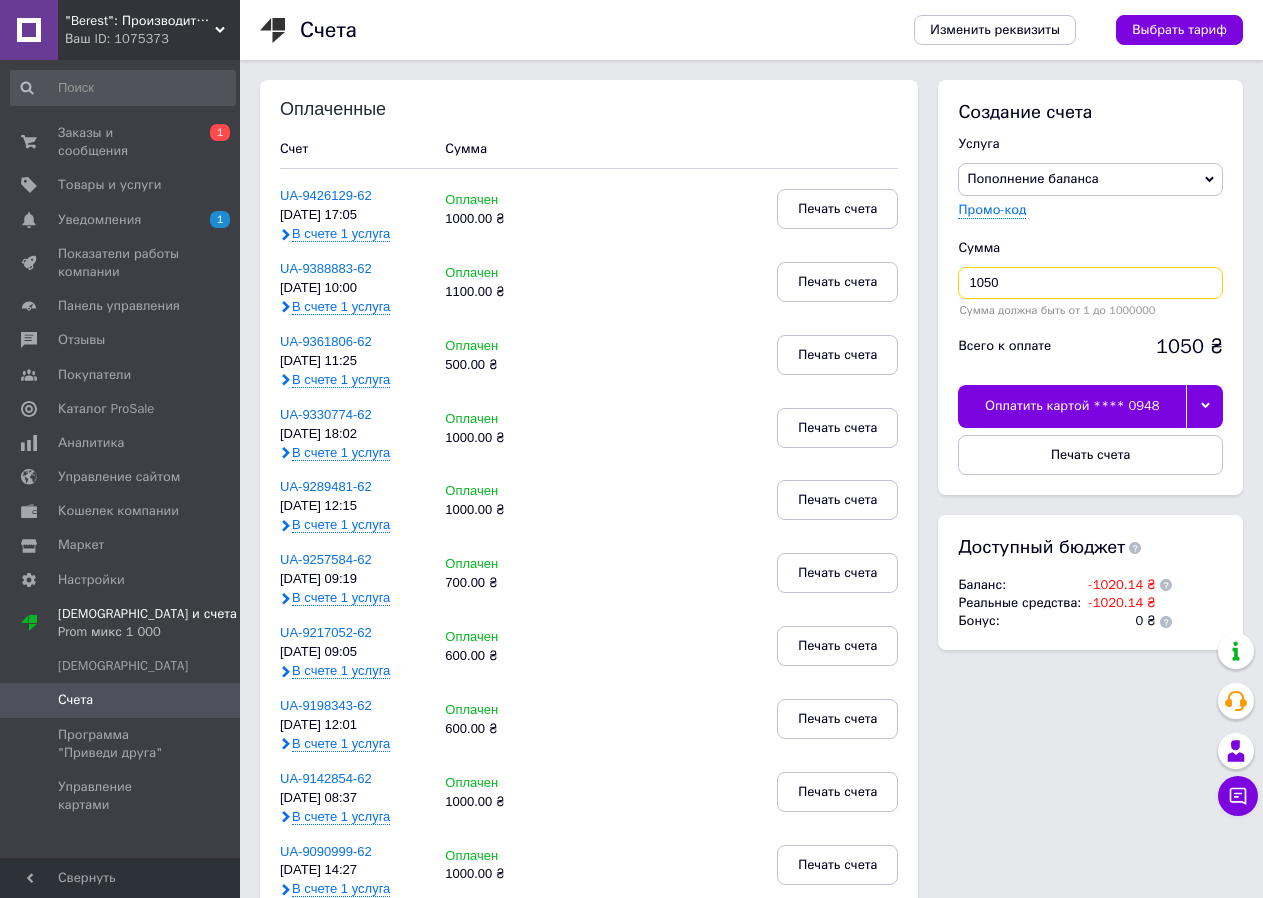 type on "1050" 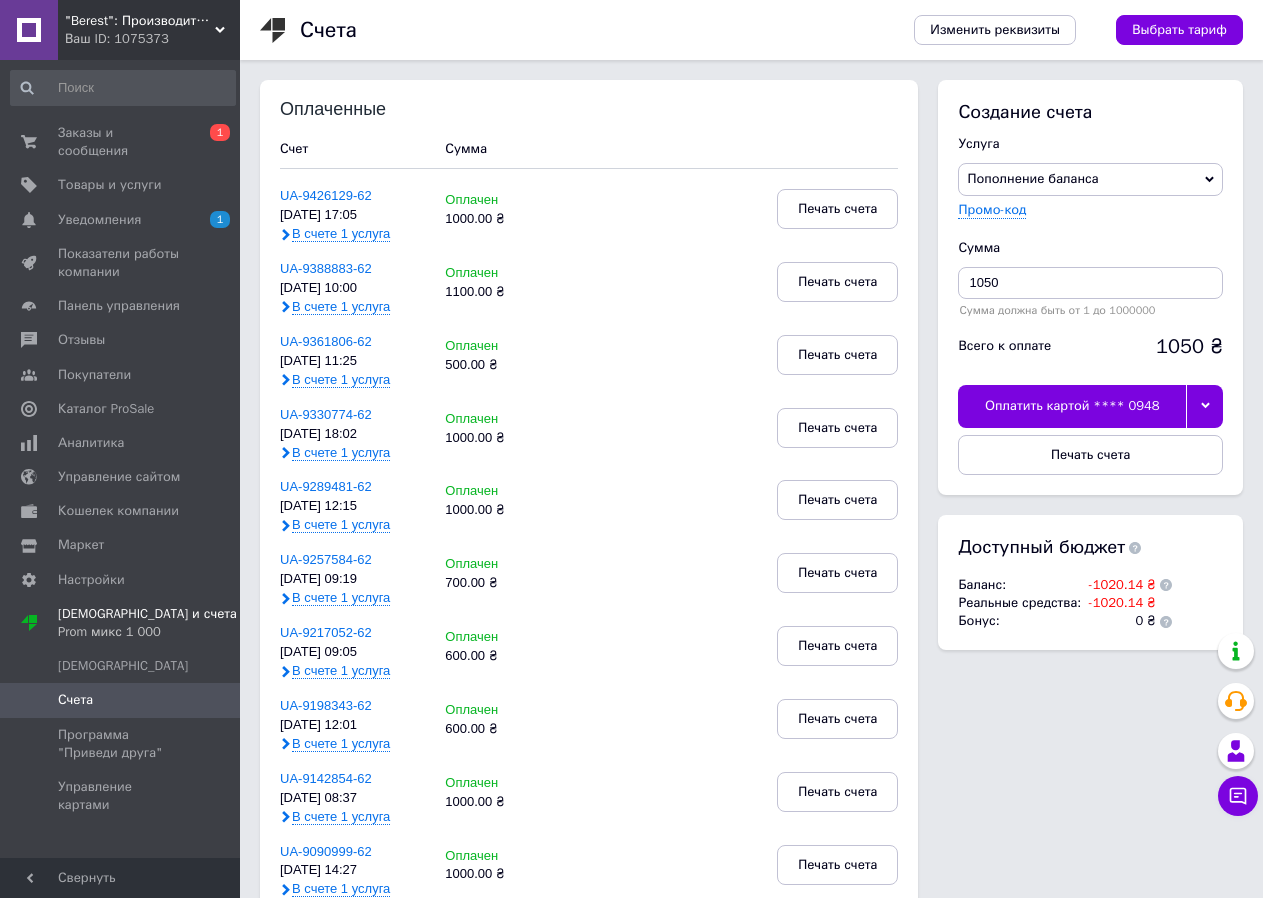 click on "Оплатить картой  **** 0948" at bounding box center [1072, 406] 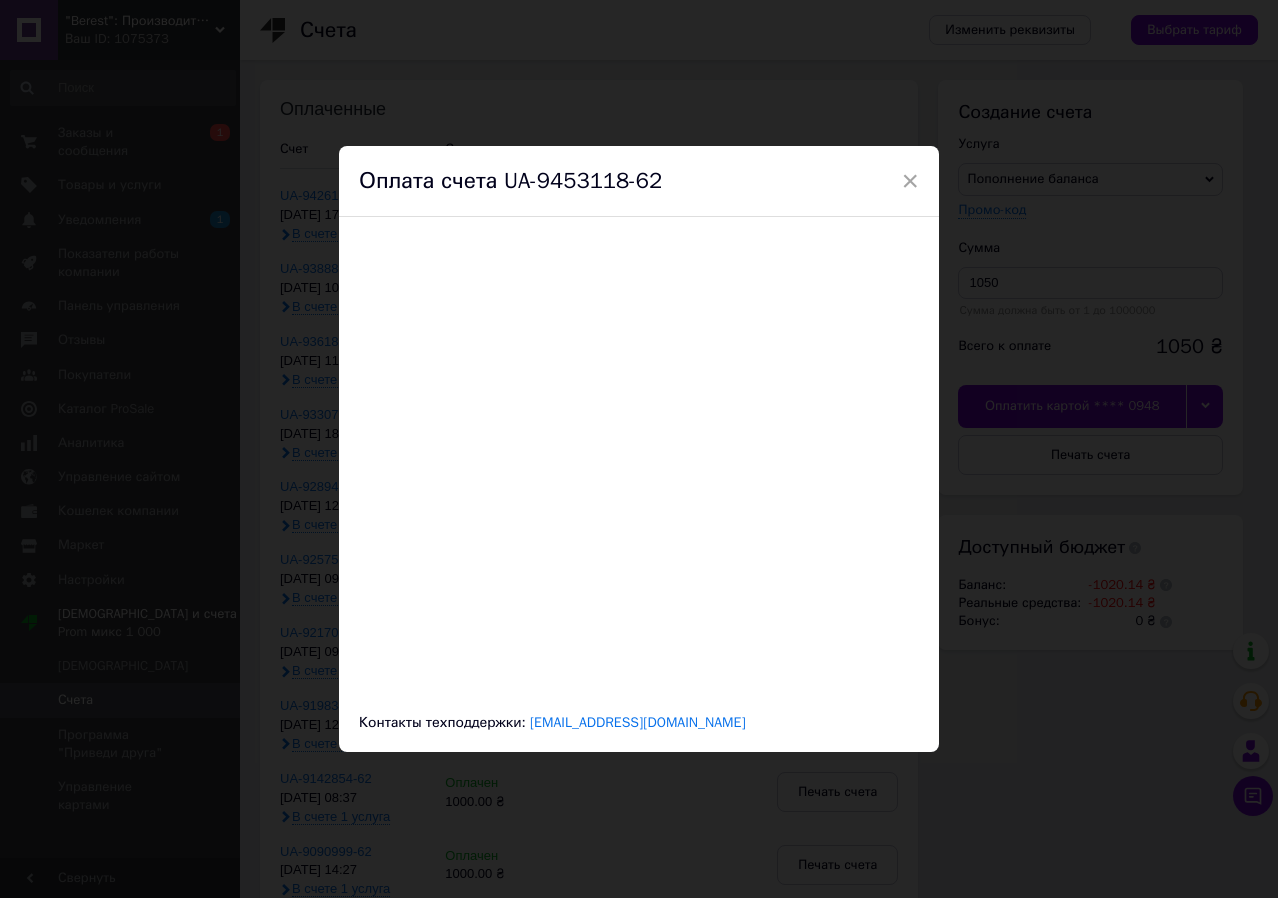 click on "× Оплата счета UA-9453118-62 Контакты техподдержки:   [EMAIL_ADDRESS][DOMAIN_NAME]" at bounding box center (639, 449) 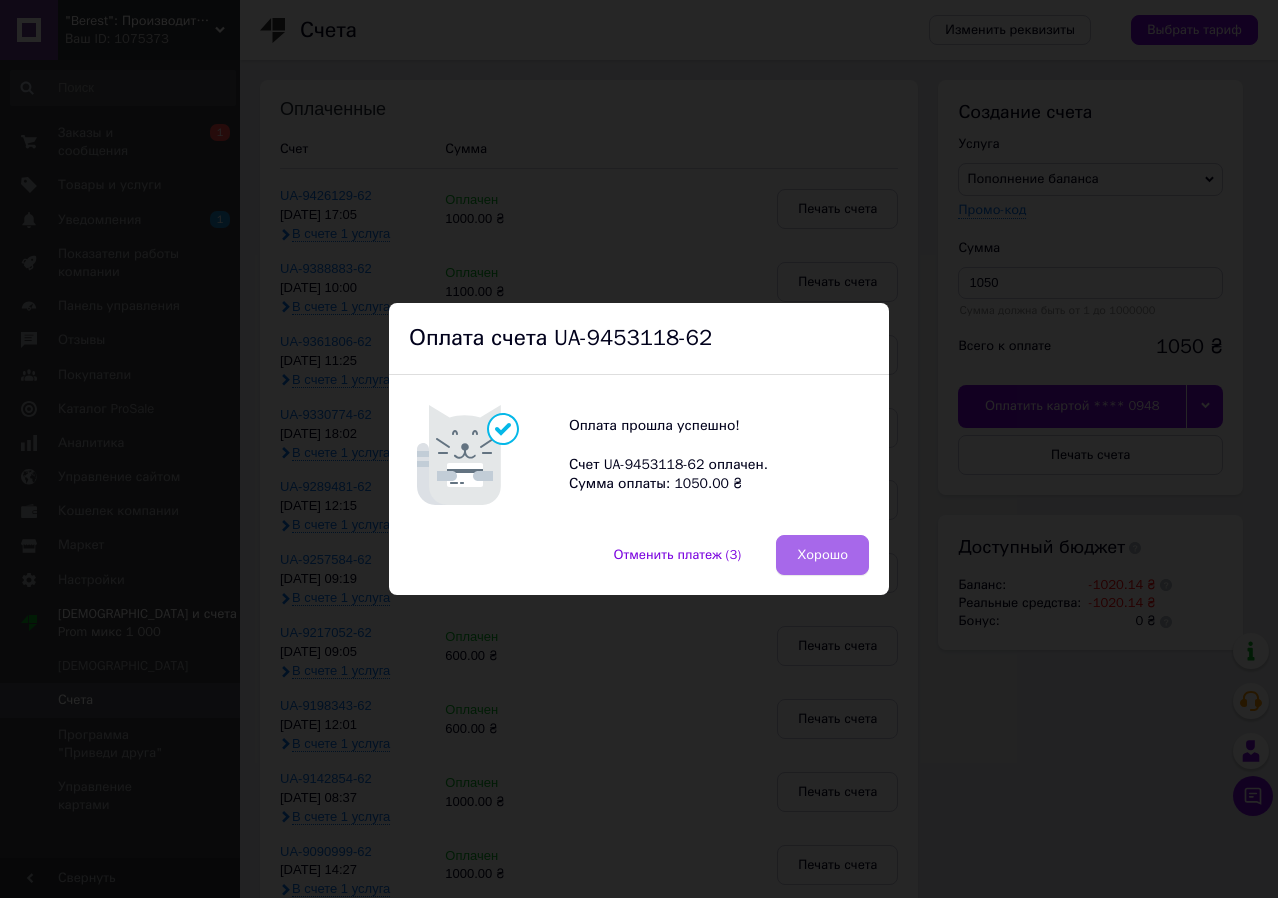 click on "Хорошо" at bounding box center [822, 555] 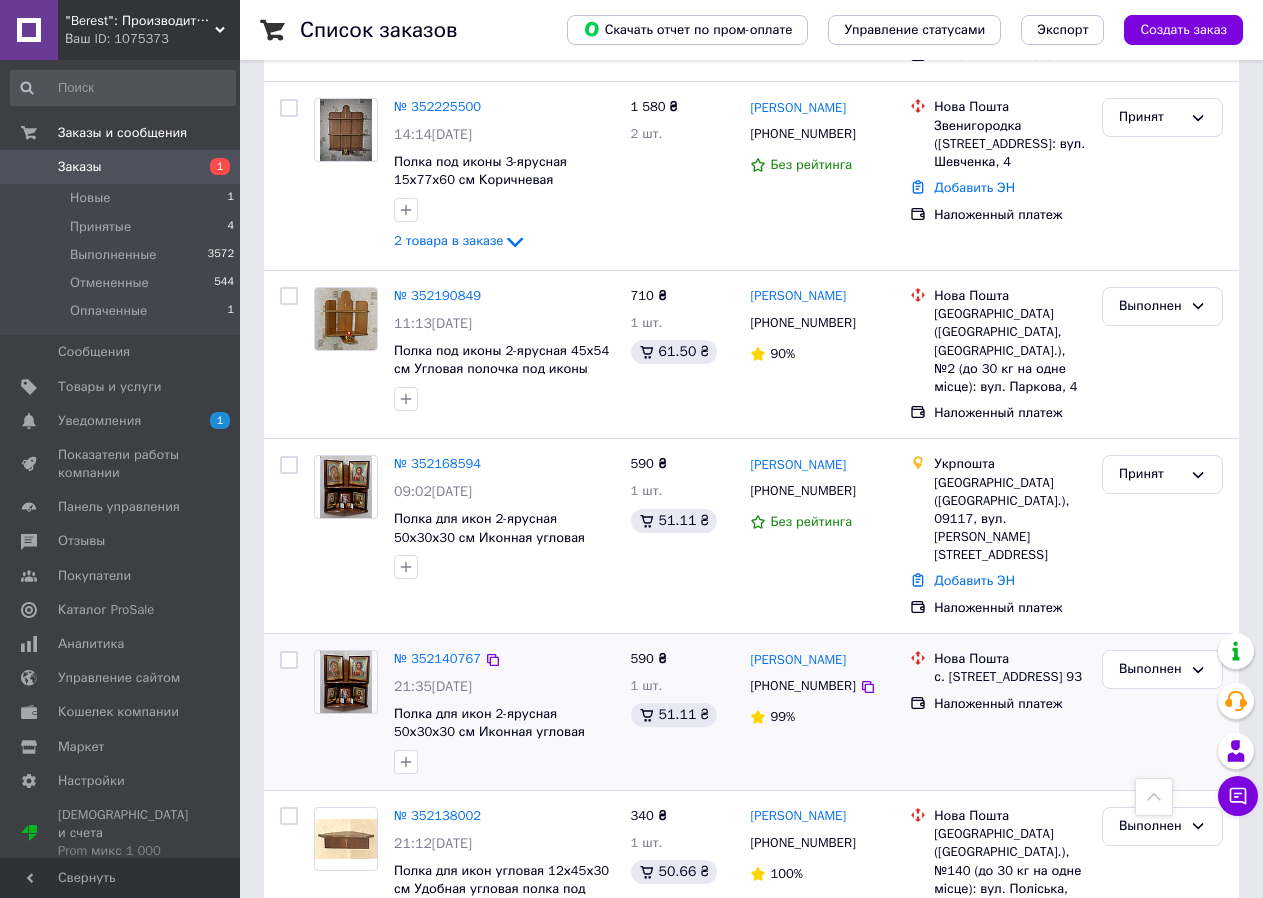 scroll, scrollTop: 1000, scrollLeft: 0, axis: vertical 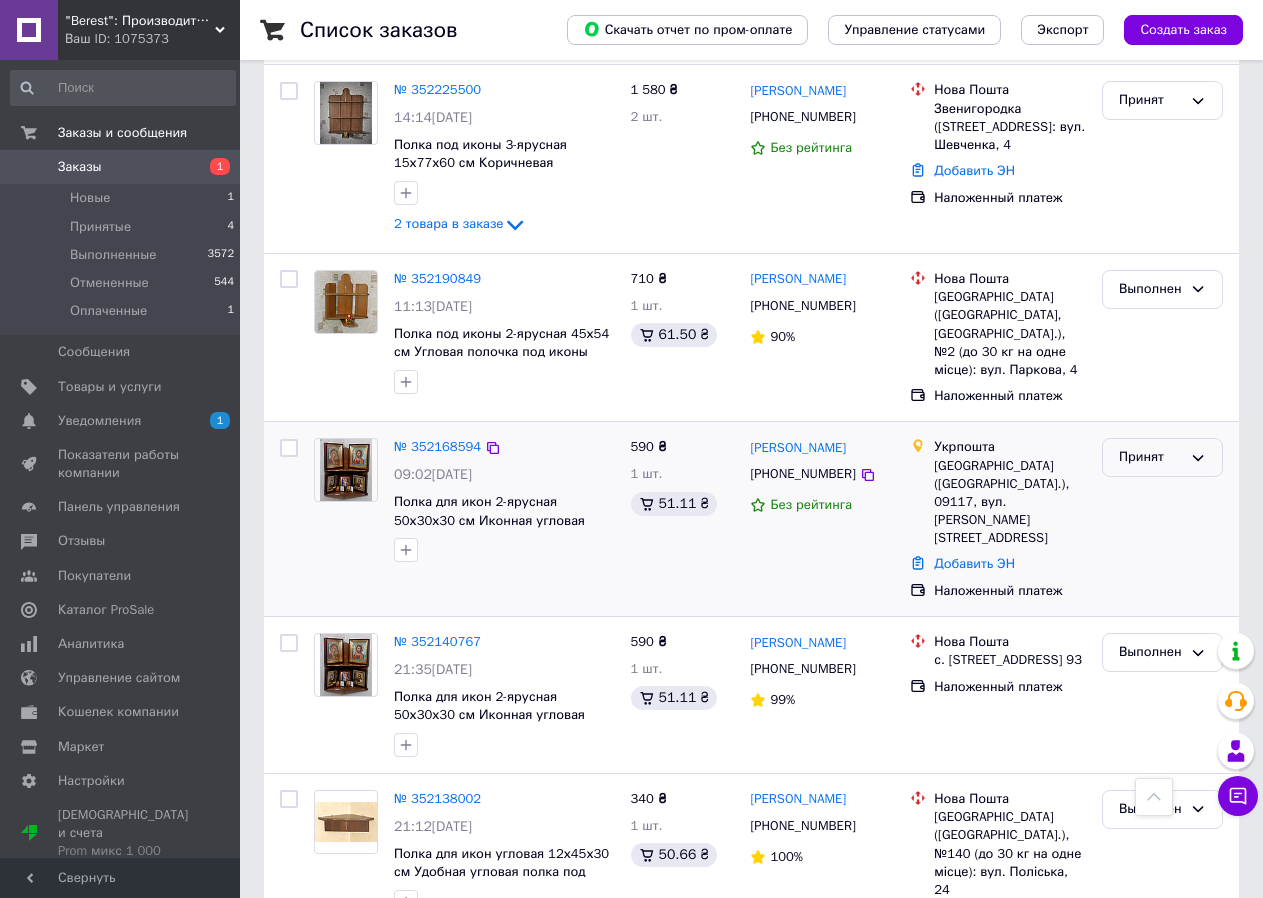 click on "Принят" at bounding box center [1150, 457] 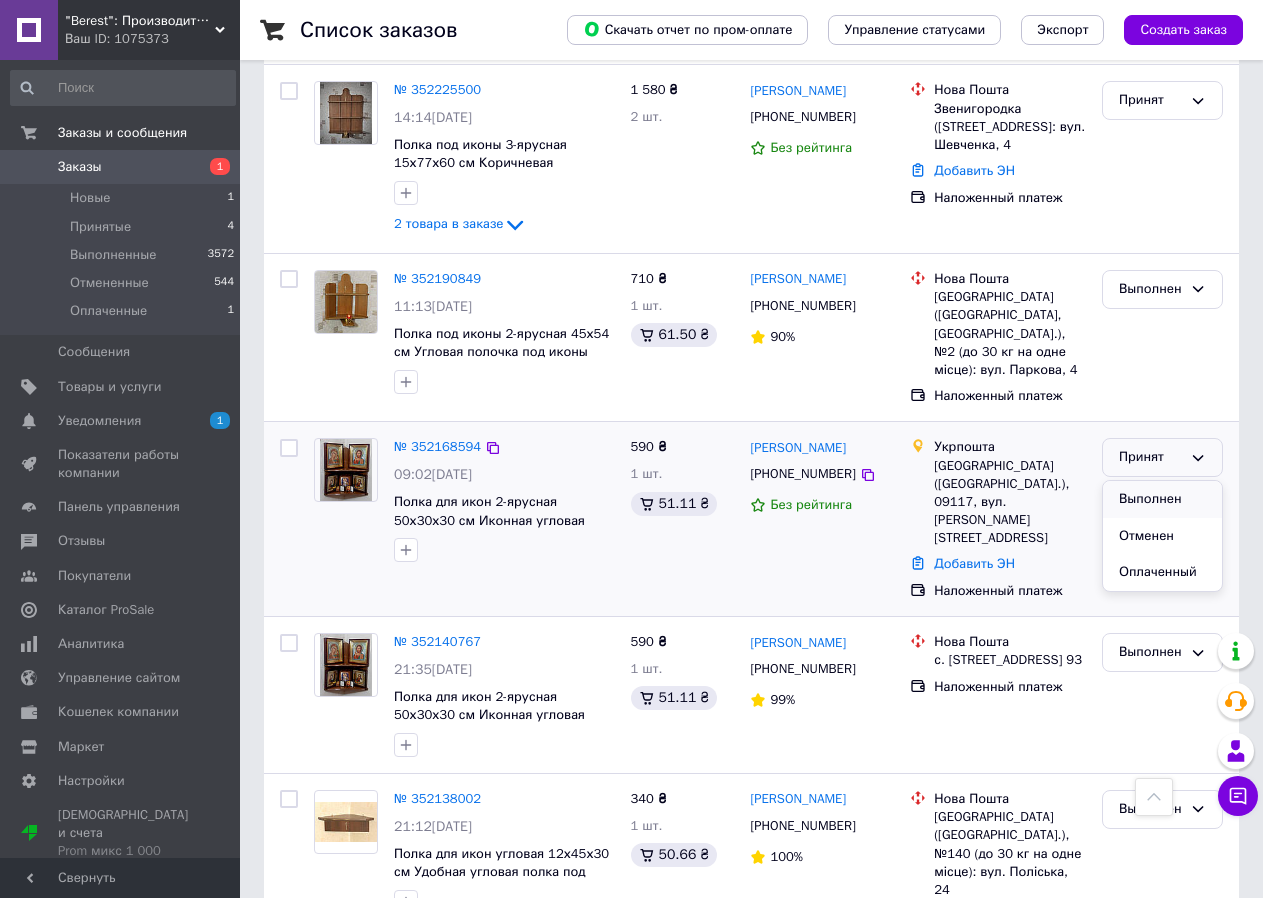 click on "Выполнен" at bounding box center [1162, 499] 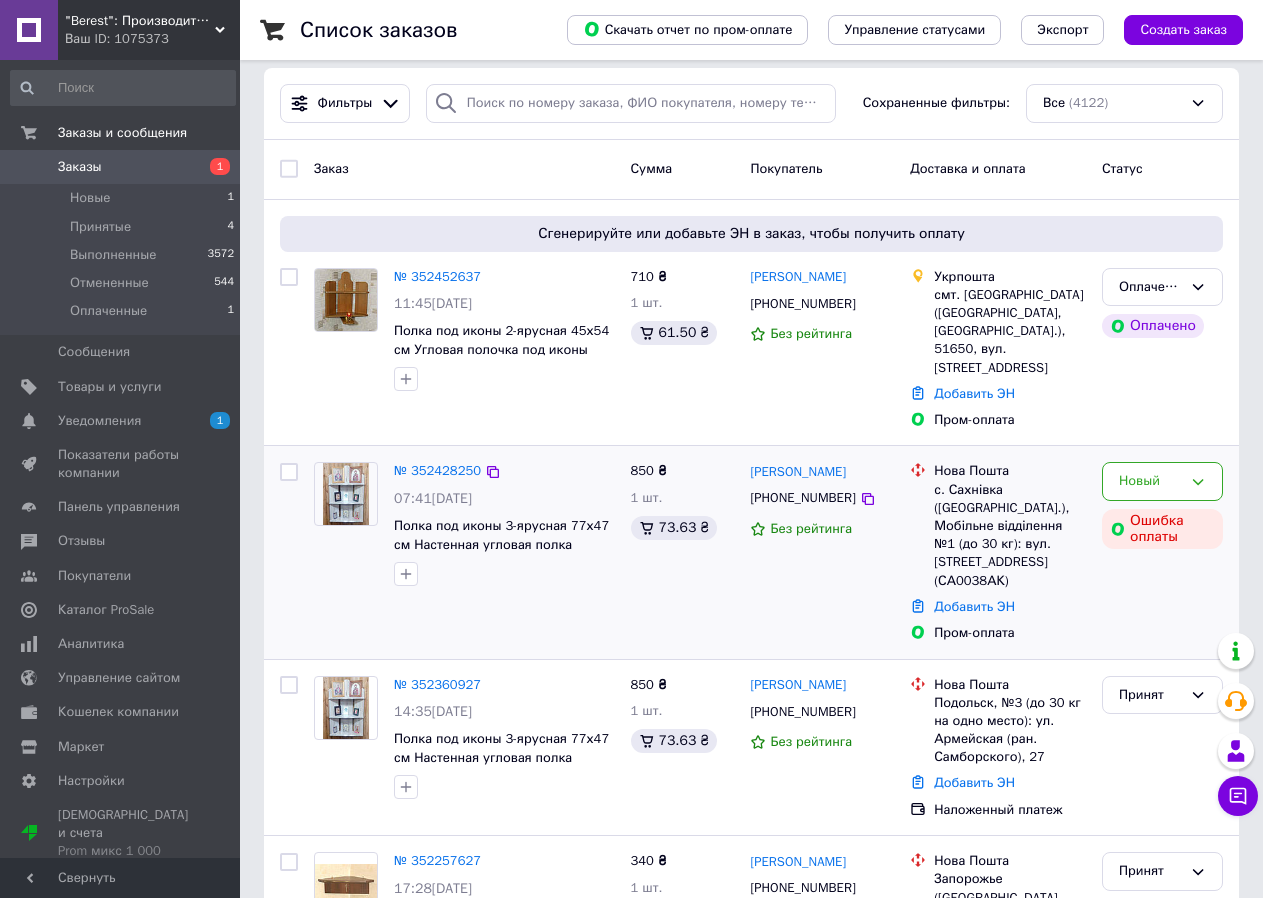 scroll, scrollTop: 0, scrollLeft: 0, axis: both 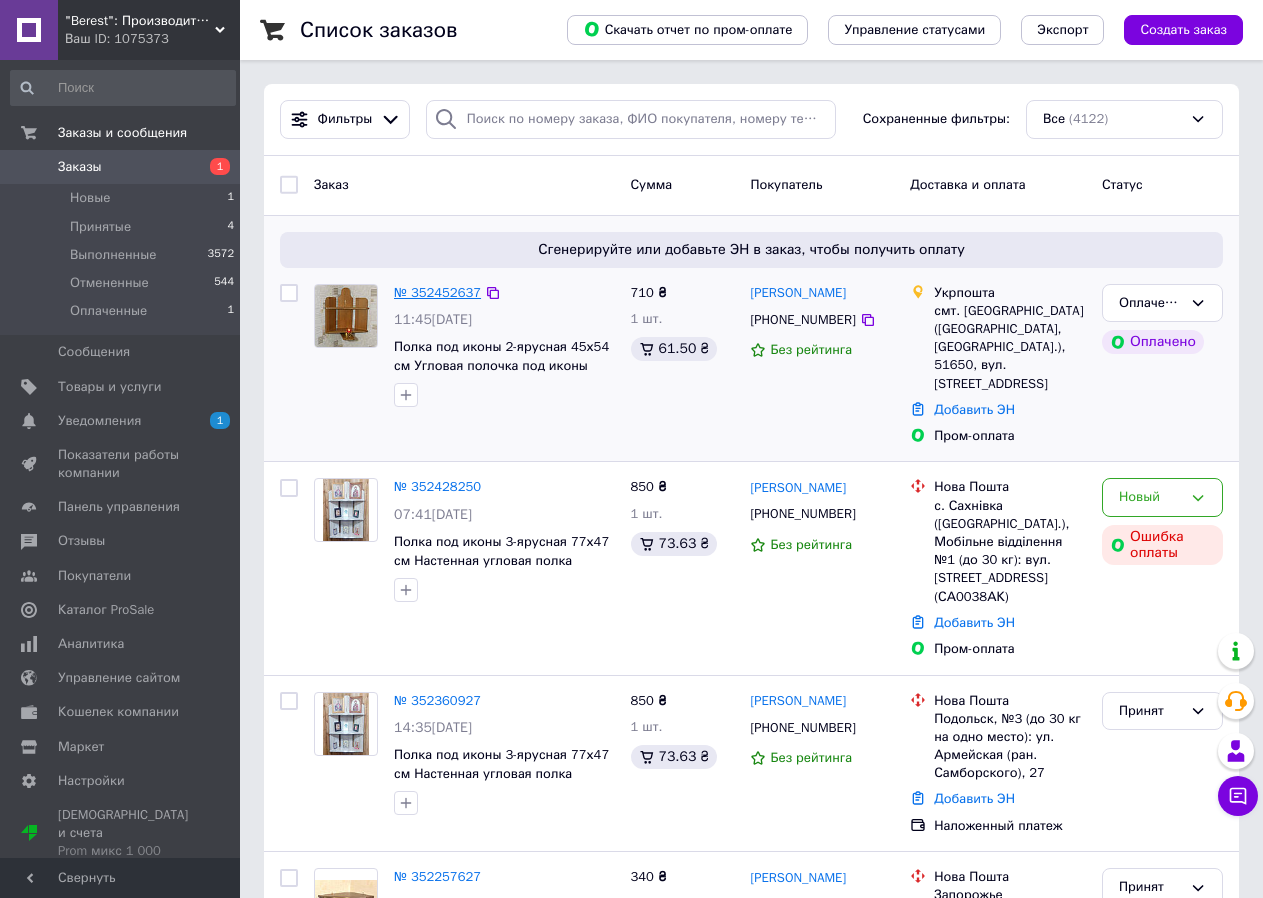 click on "№ 352452637" at bounding box center [437, 292] 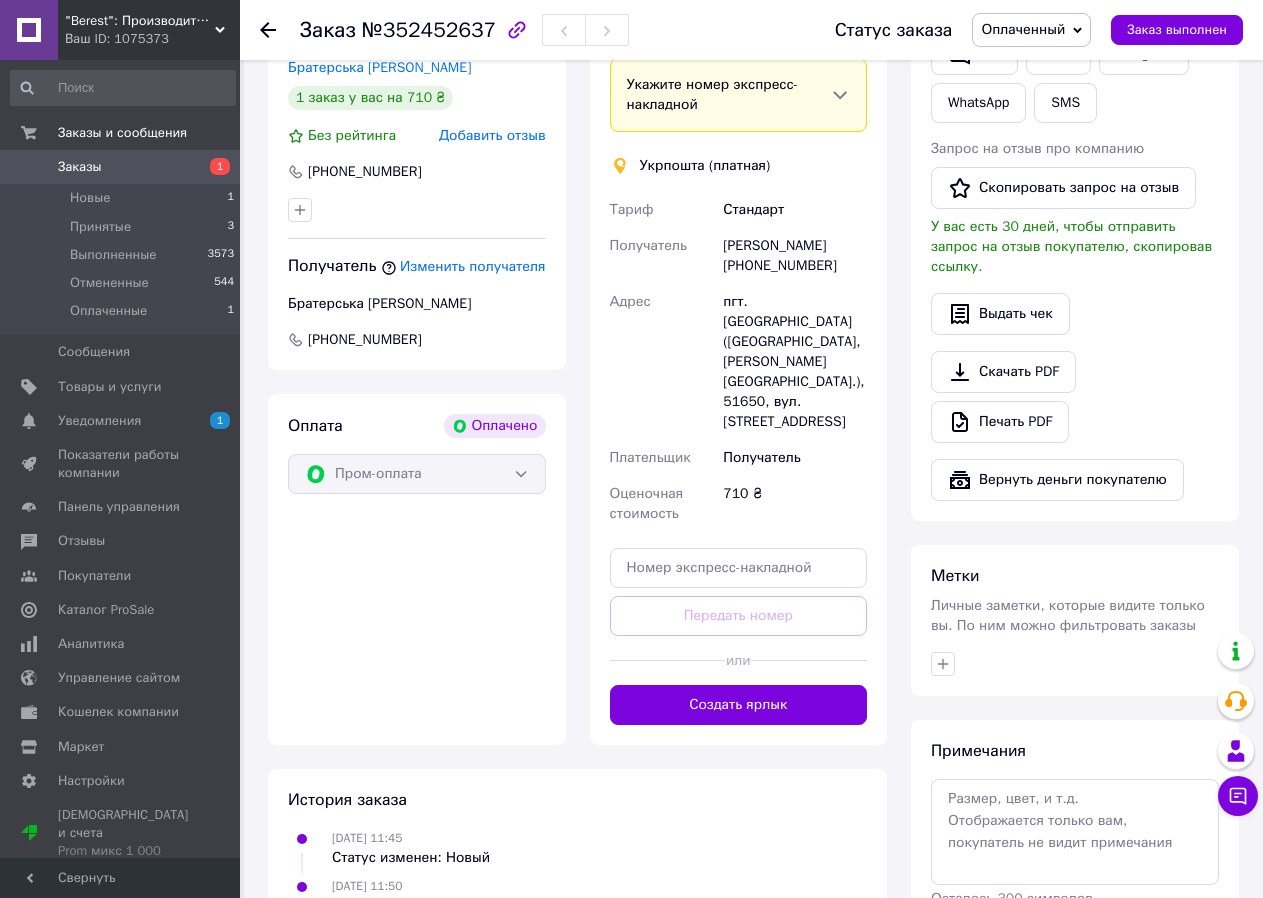 scroll, scrollTop: 600, scrollLeft: 0, axis: vertical 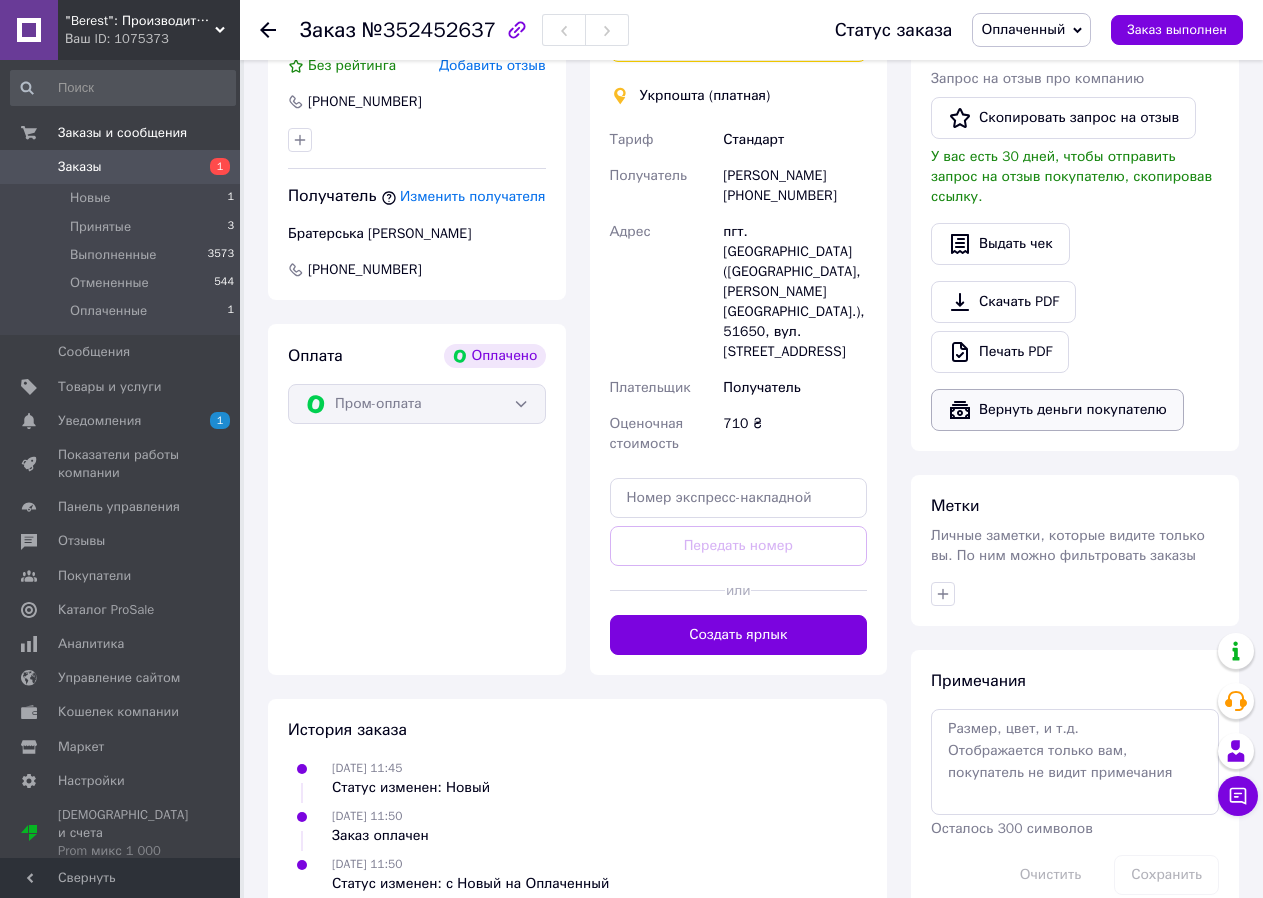 click on "Вернуть деньги покупателю" at bounding box center [1057, 410] 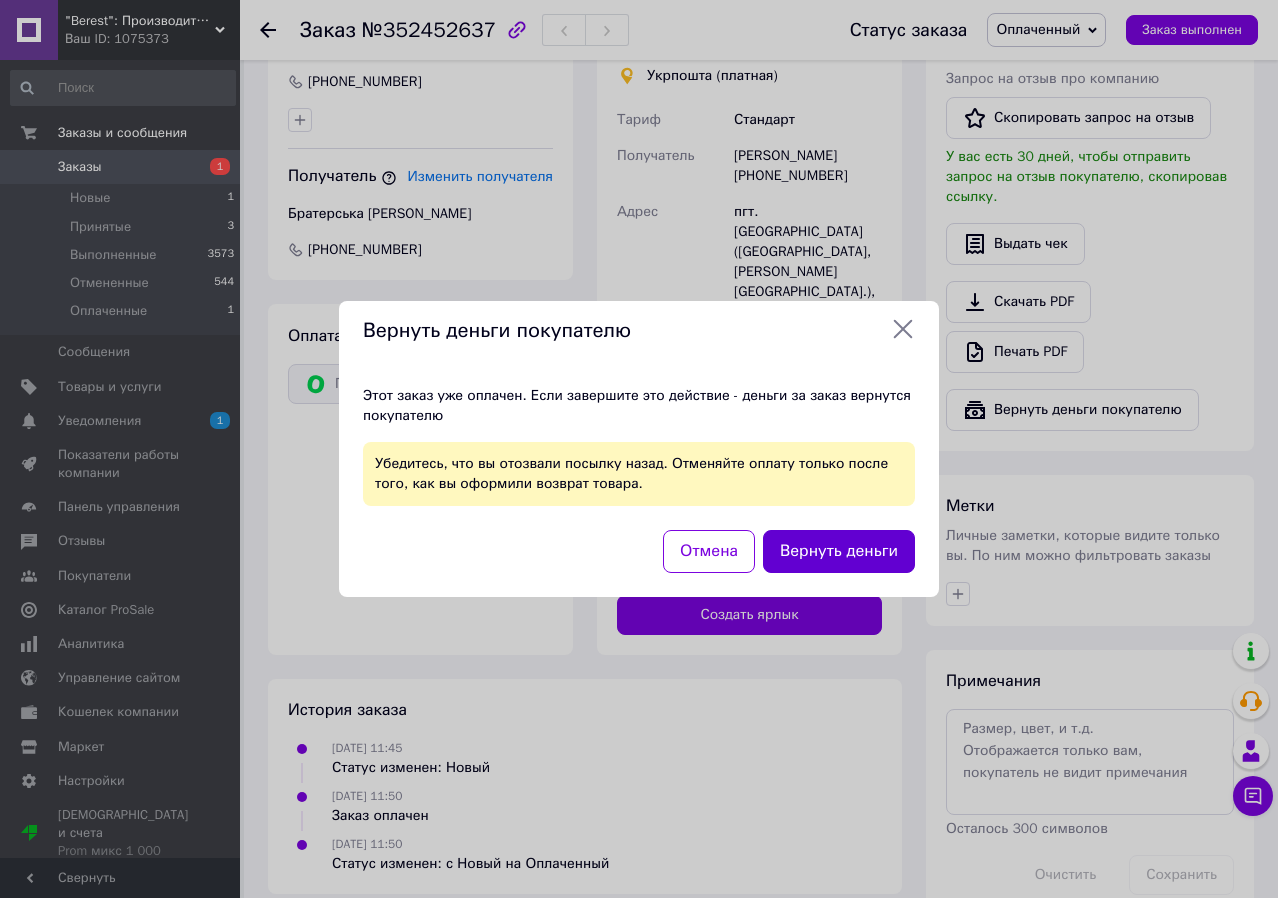 click on "Вернуть деньги" at bounding box center (839, 551) 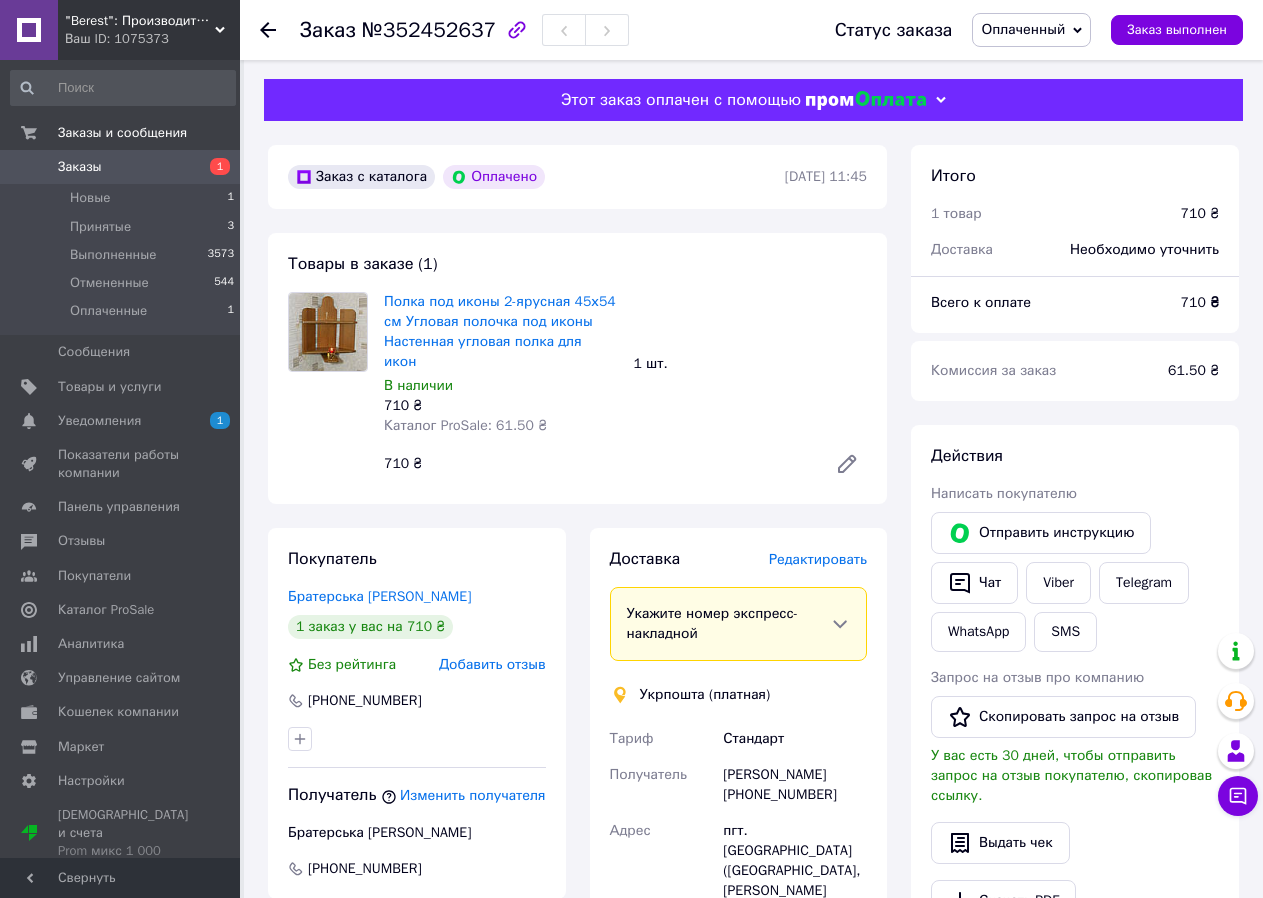 scroll, scrollTop: 0, scrollLeft: 0, axis: both 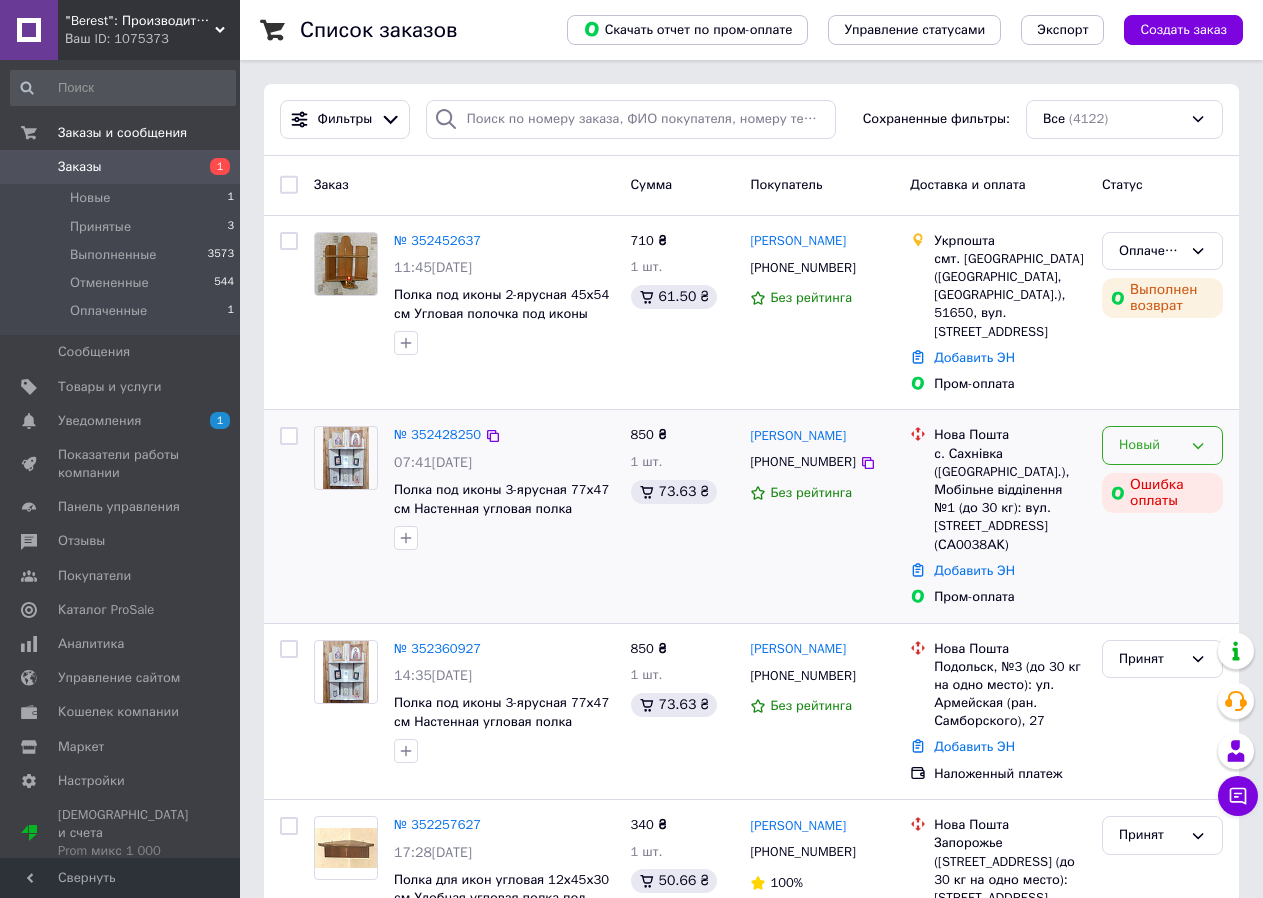click on "Новый" at bounding box center [1162, 445] 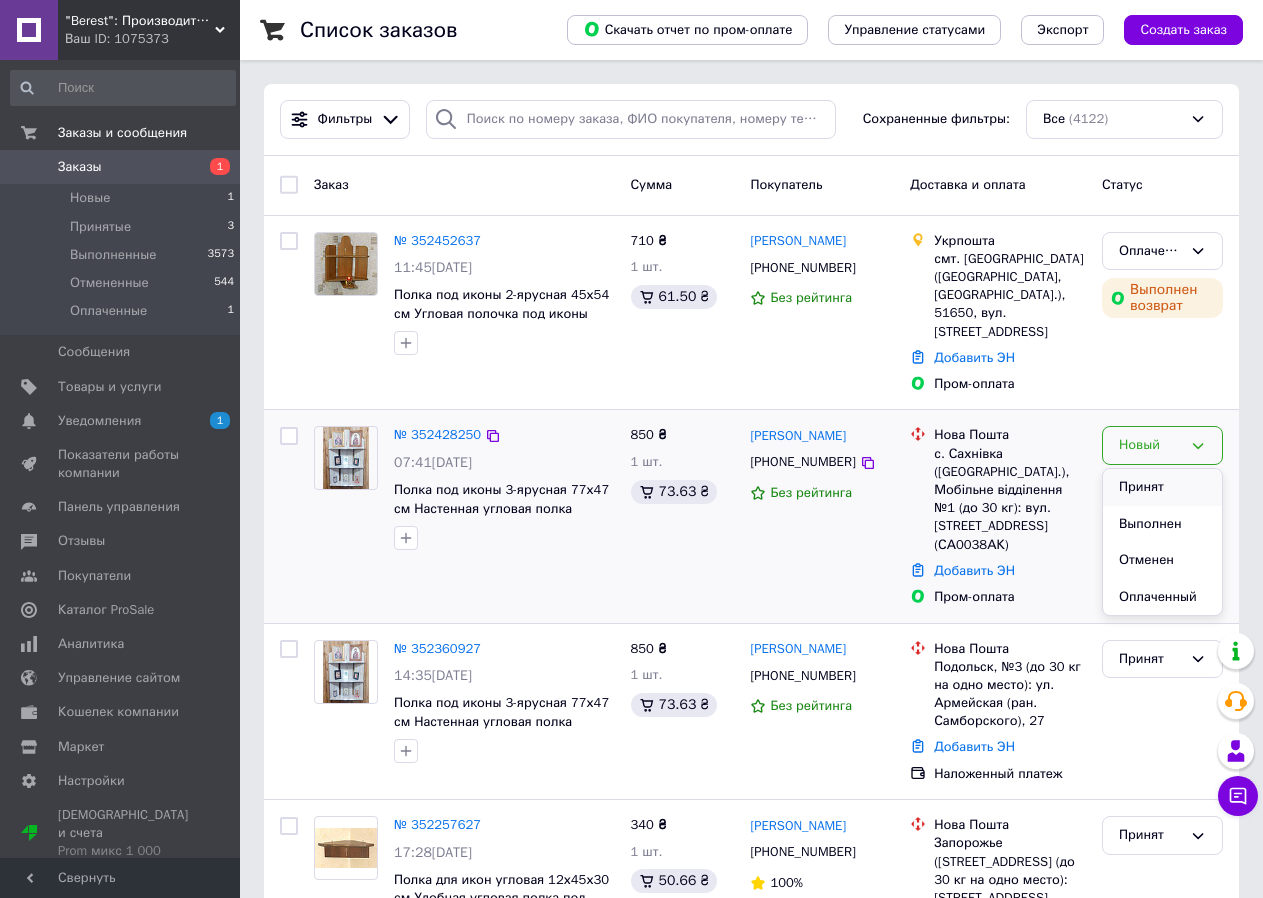 click on "Принят" at bounding box center [1162, 487] 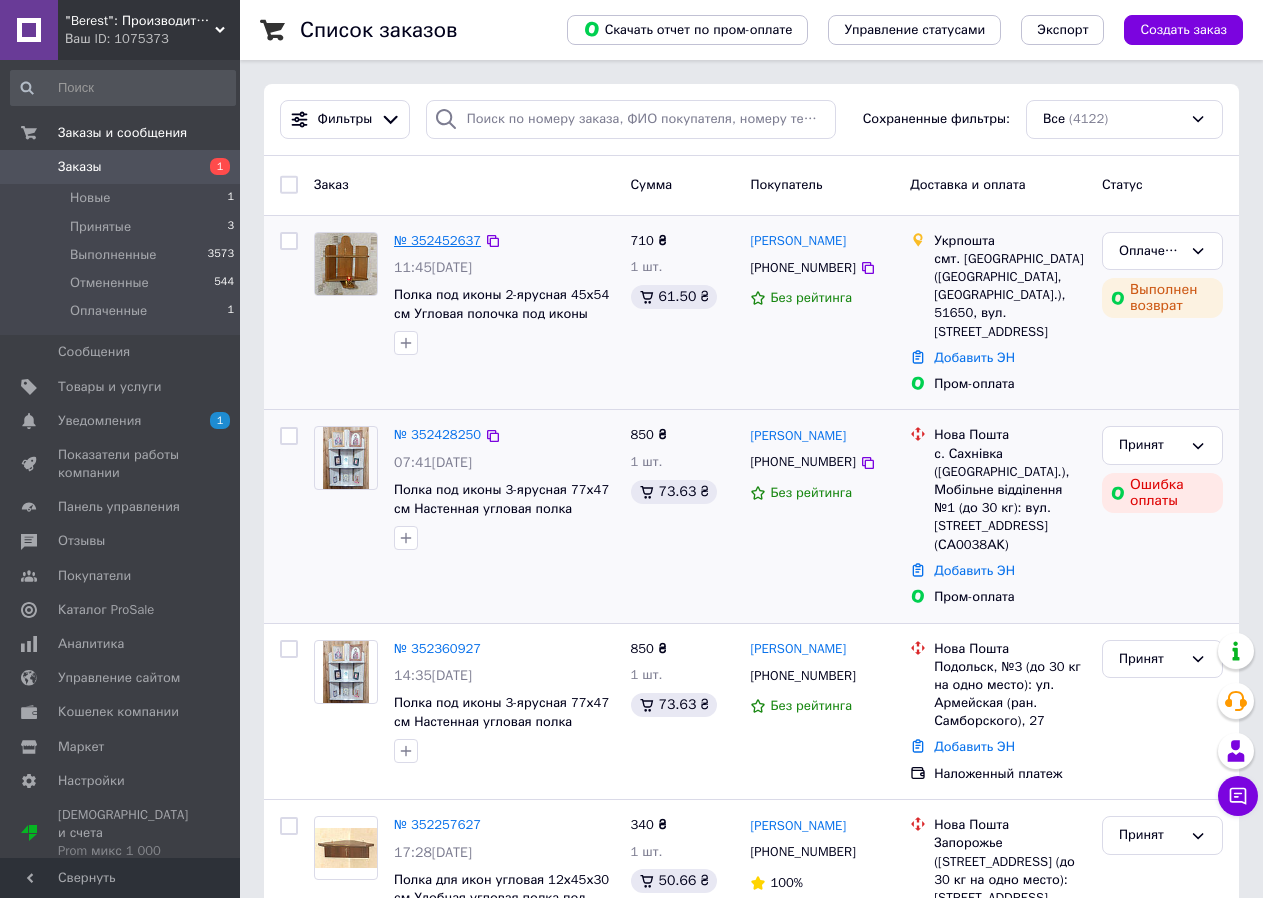 click on "№ 352452637" at bounding box center [437, 240] 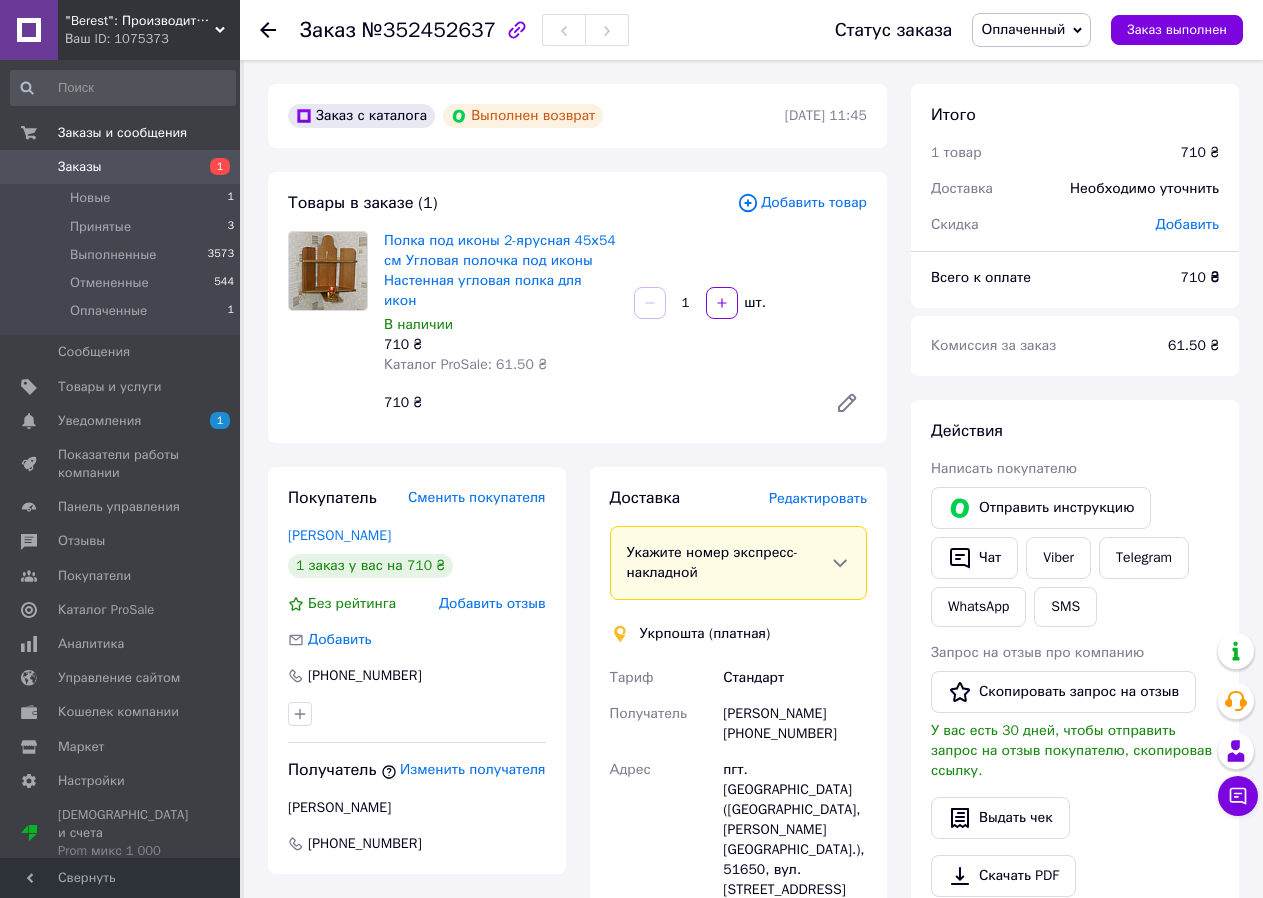 click on "Оплаченный" at bounding box center [1023, 29] 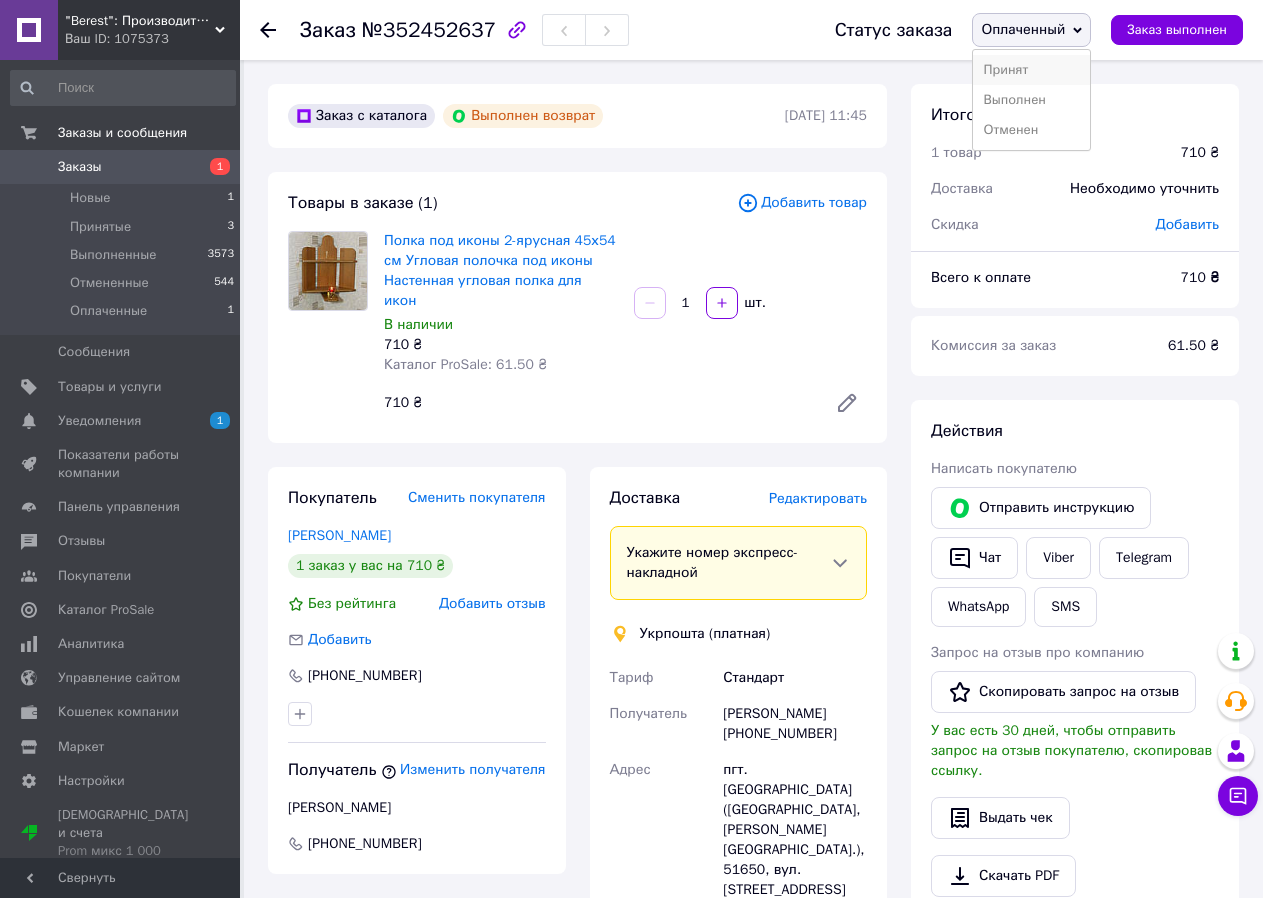 click on "Принят" at bounding box center (1031, 70) 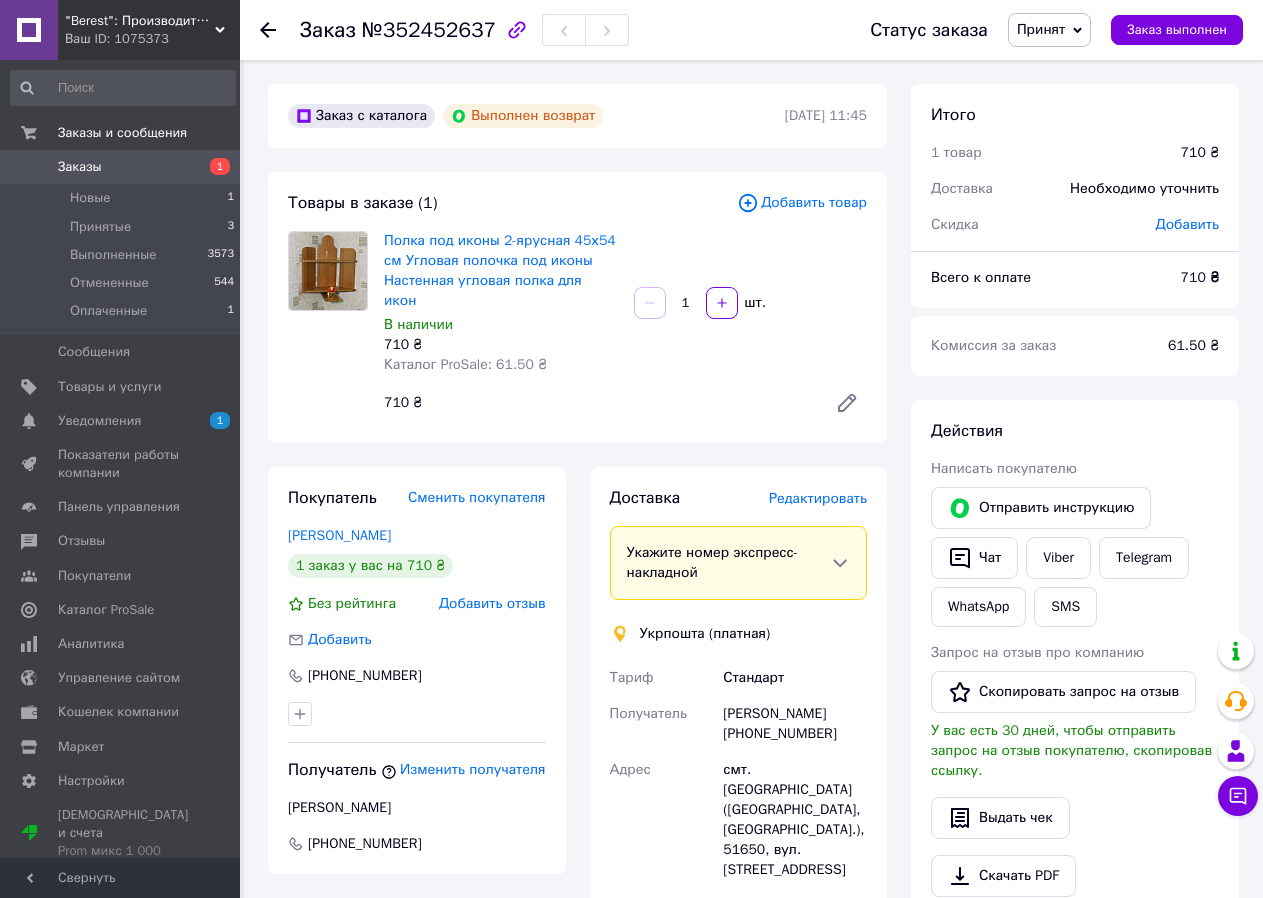 click on "Полка под иконы 2-ярусная 45х54 см Угловая полочка под иконы Настенная угловая полка для икон В наличии 710 ₴ Каталог ProSale: 61.50 ₴  1   шт. 710 ₴" at bounding box center [625, 327] 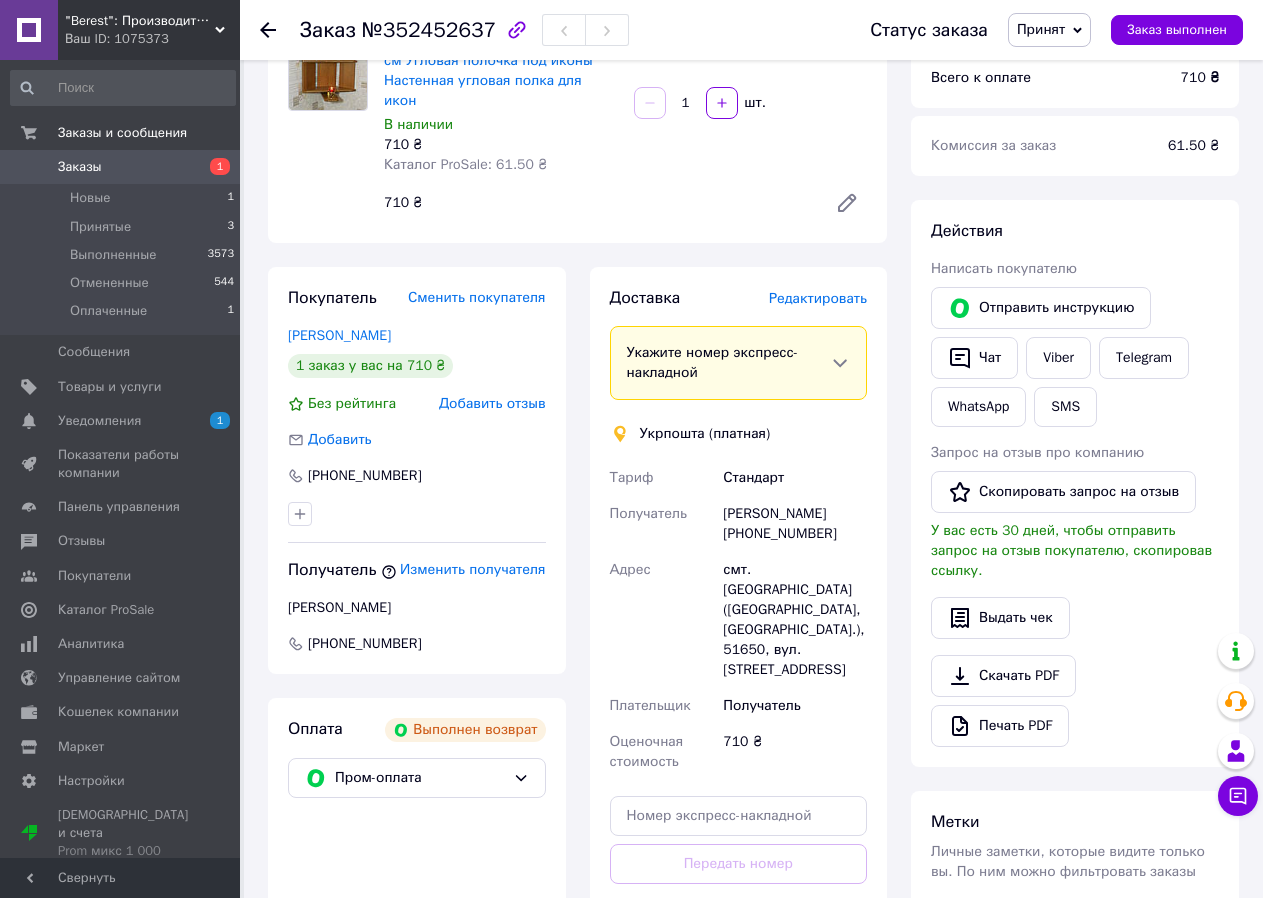 scroll, scrollTop: 0, scrollLeft: 0, axis: both 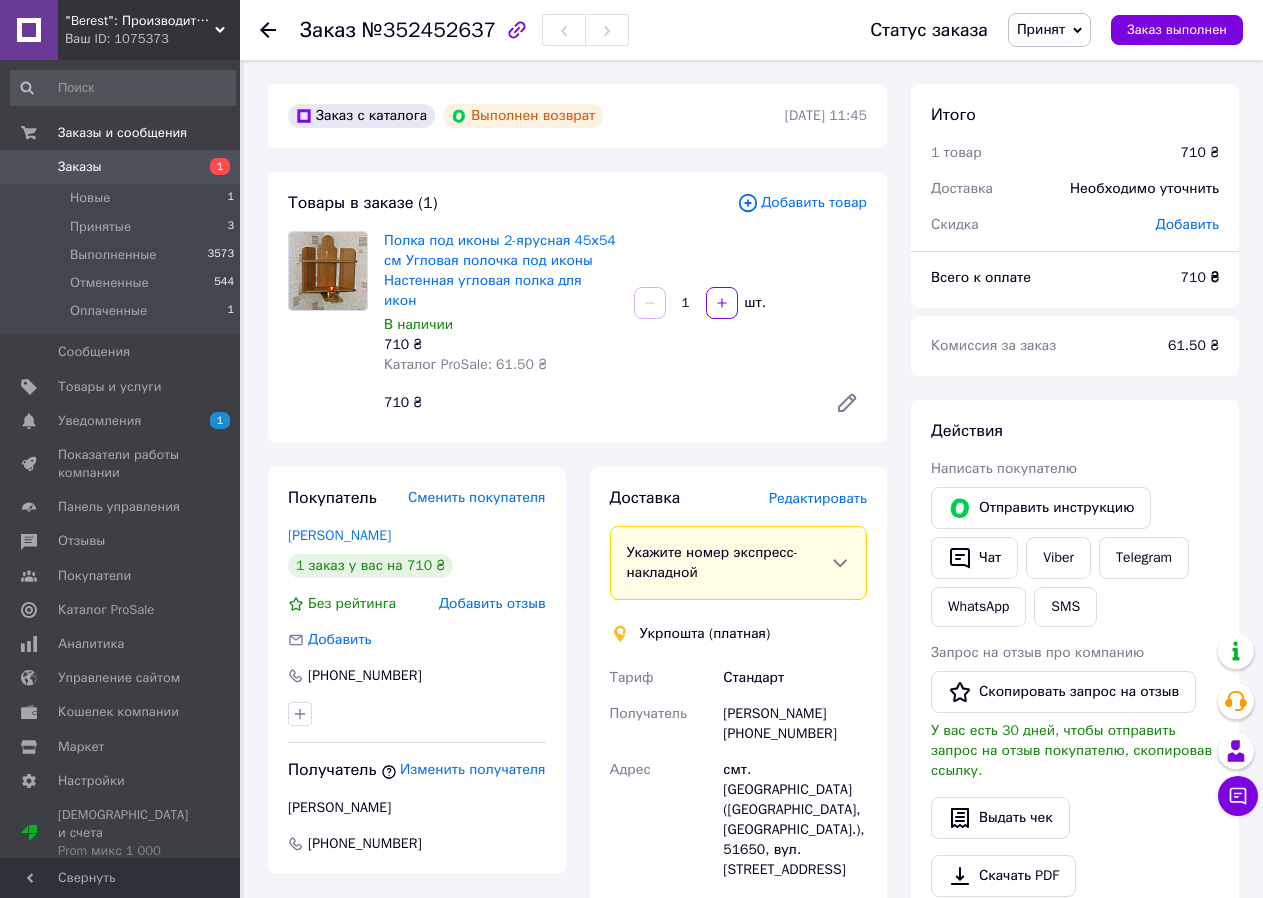 click 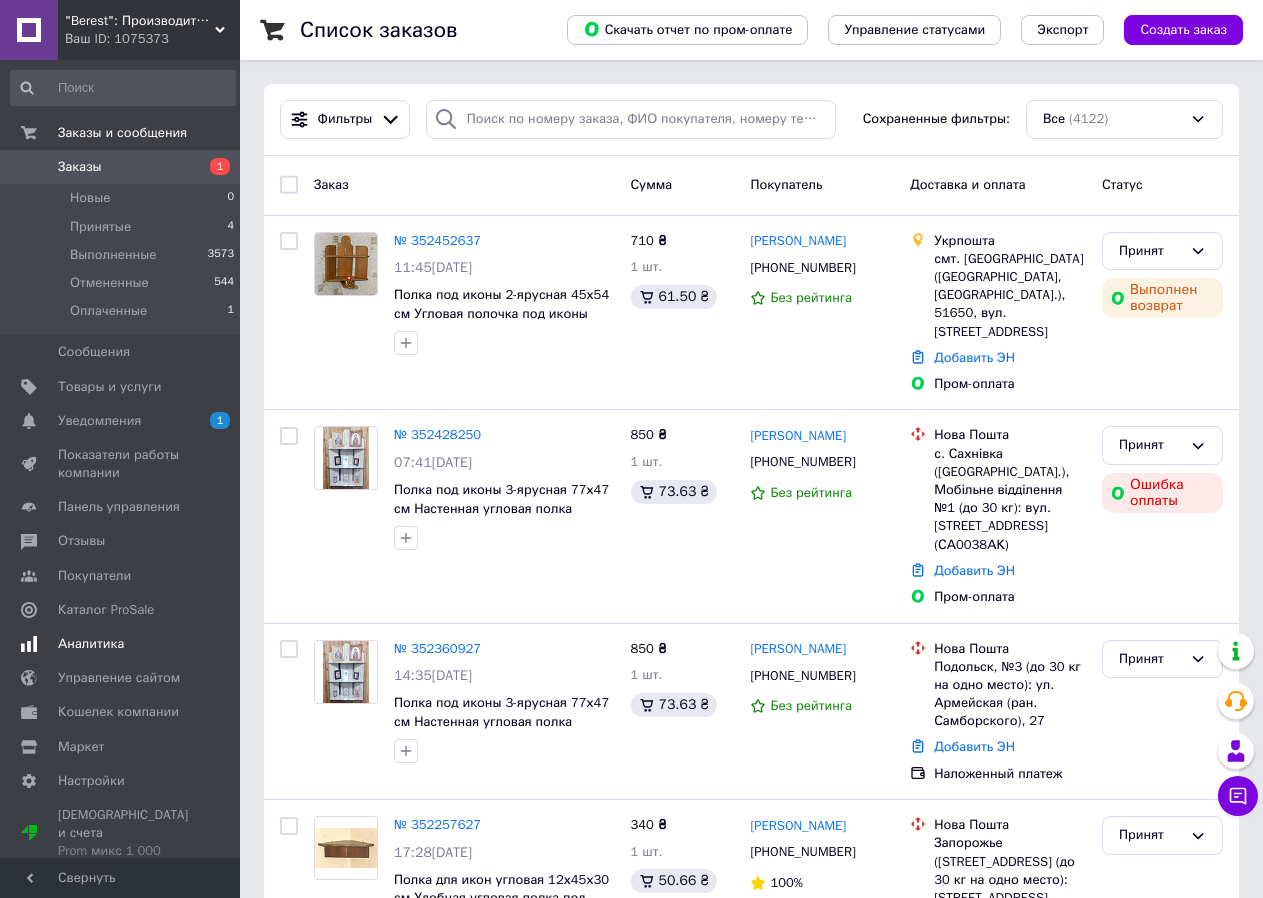 click on "Аналитика" at bounding box center (91, 644) 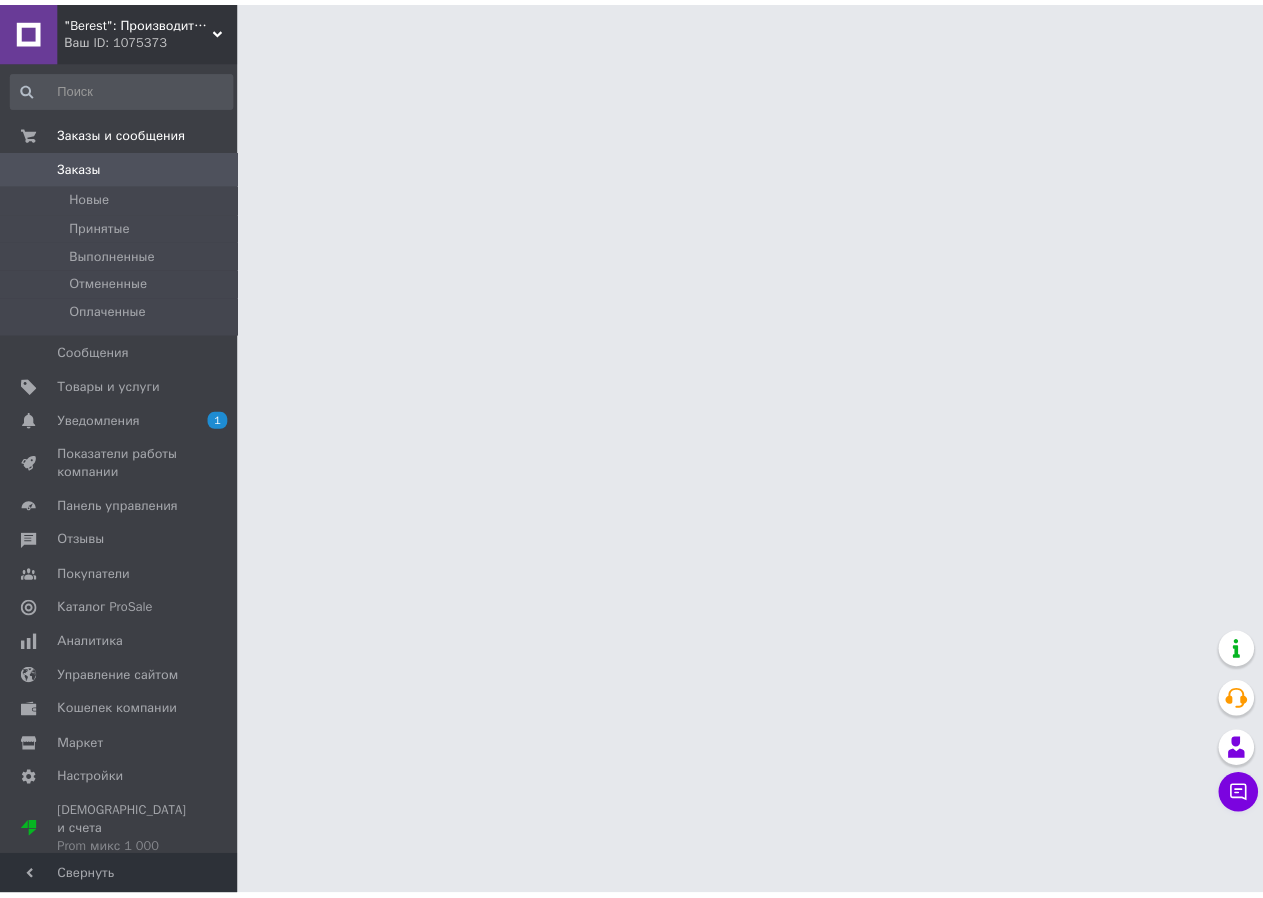 scroll, scrollTop: 0, scrollLeft: 0, axis: both 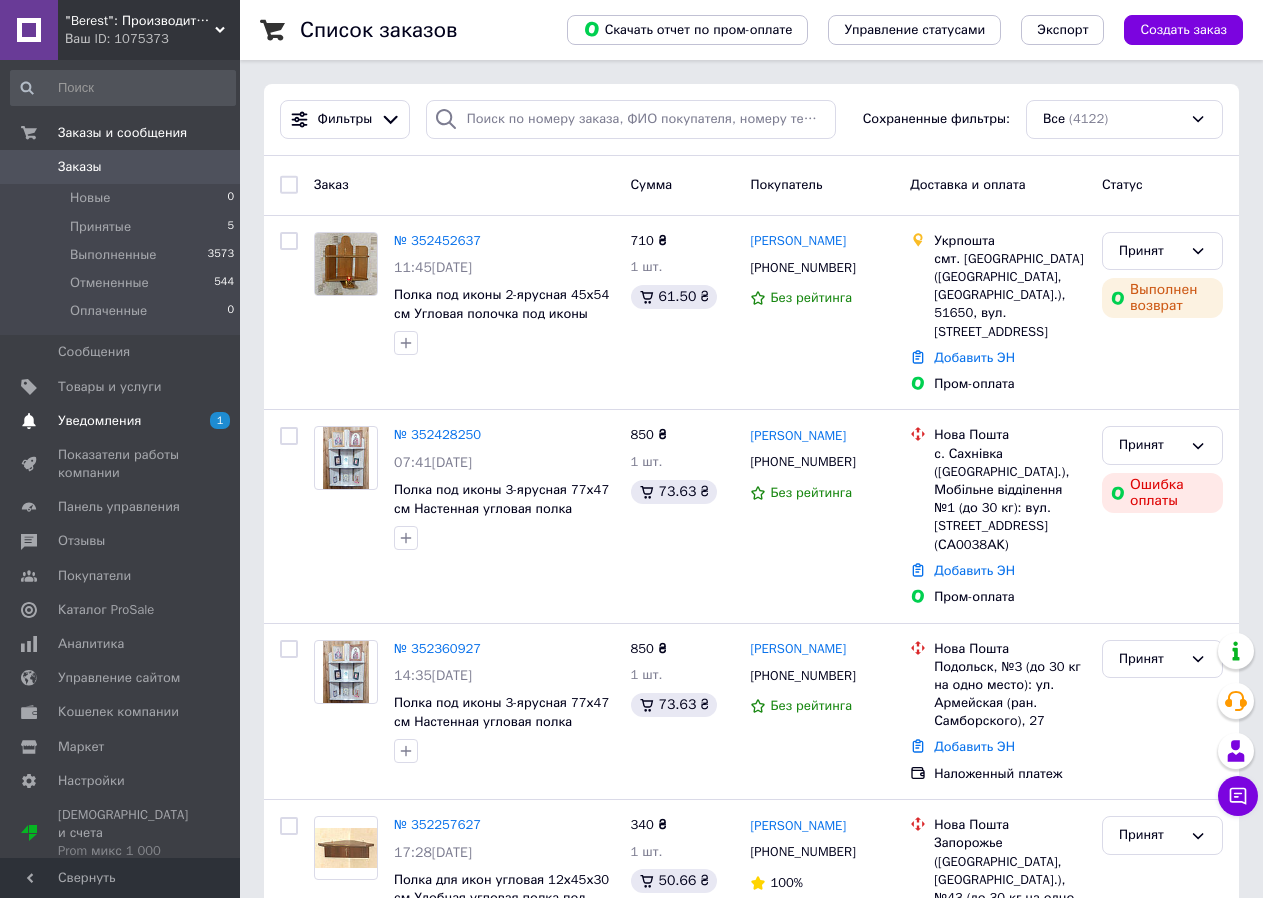 click on "Уведомления" at bounding box center (99, 421) 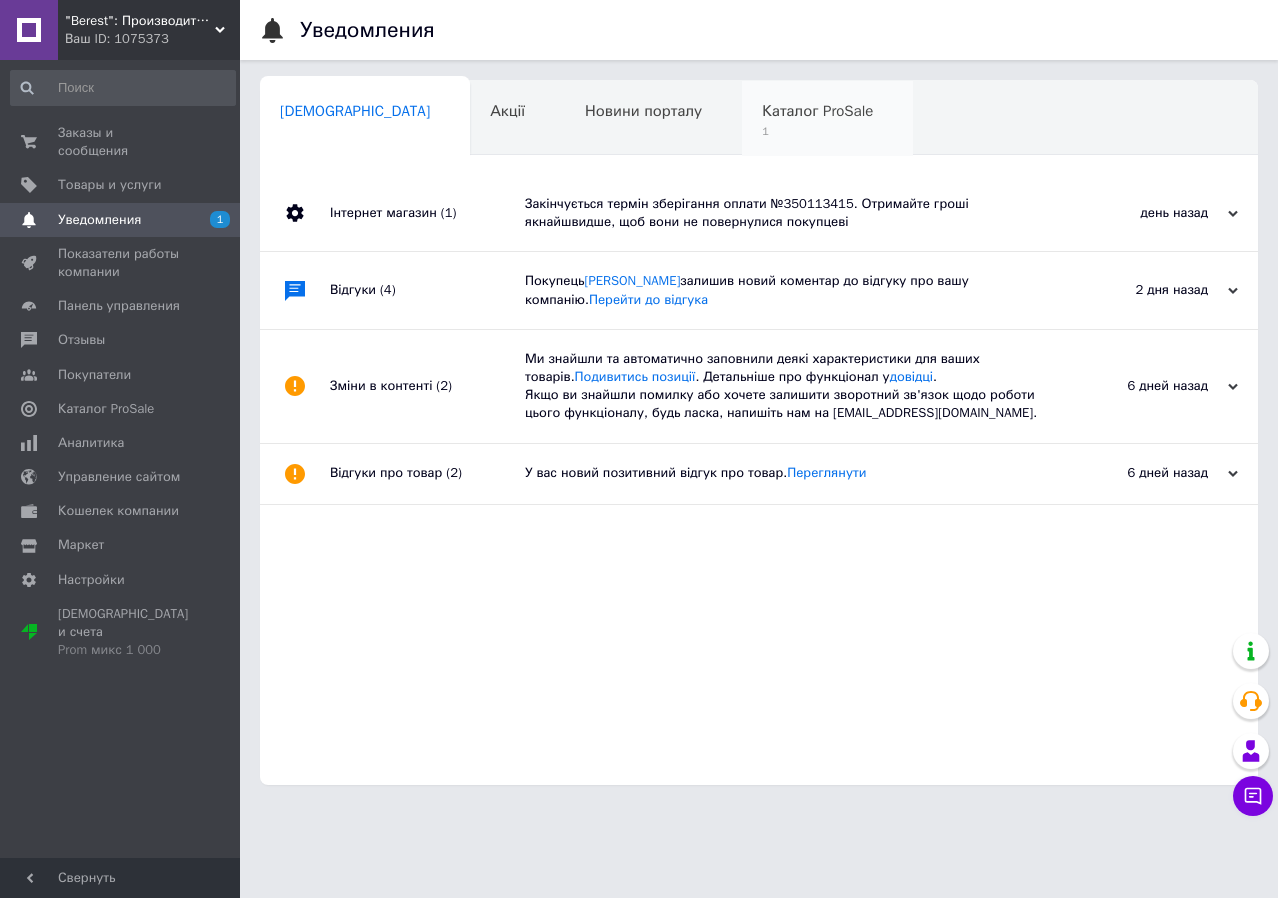 click on "Каталог ProSale" at bounding box center [817, 111] 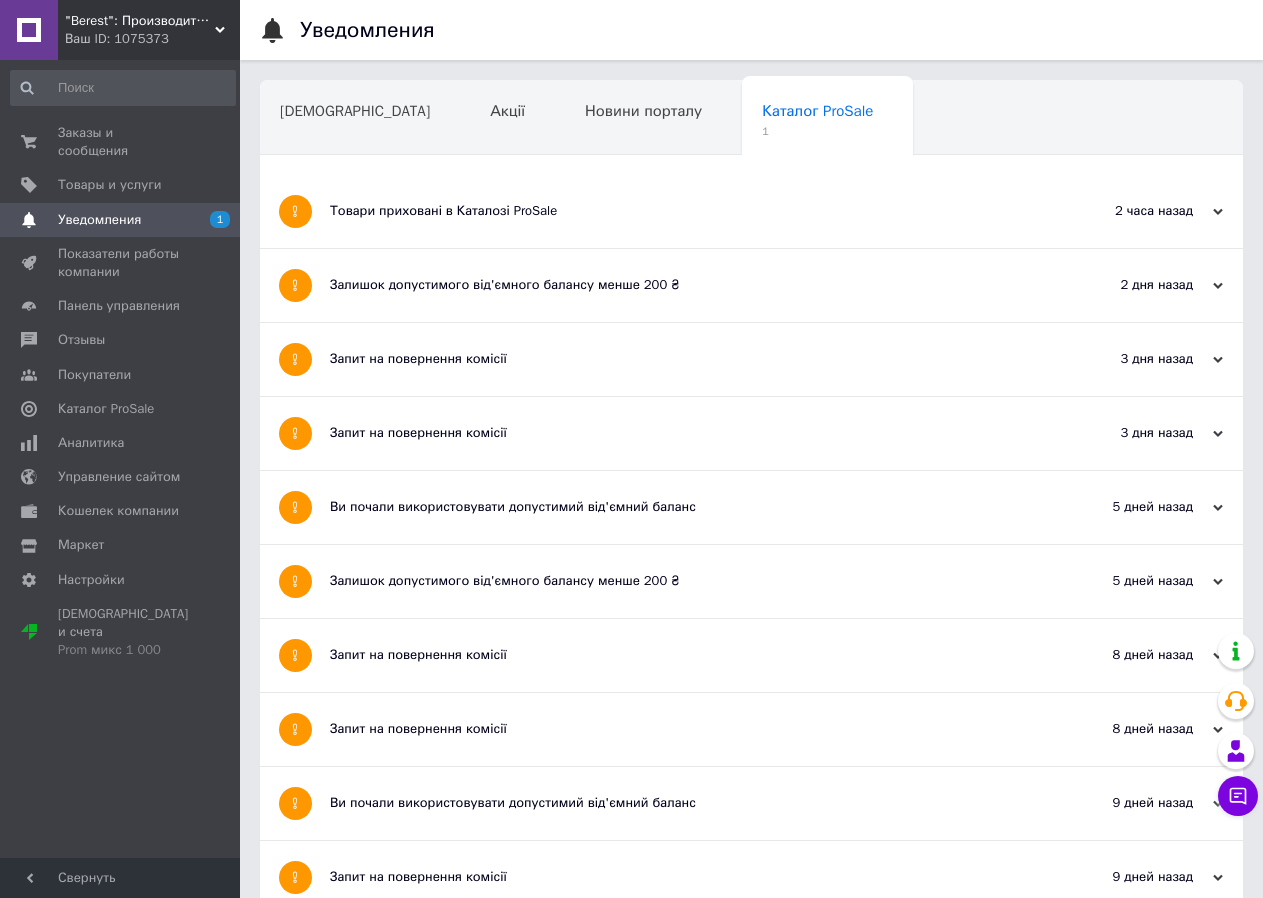 click on "Товари приховані в Каталозі ProSale" at bounding box center [676, 211] 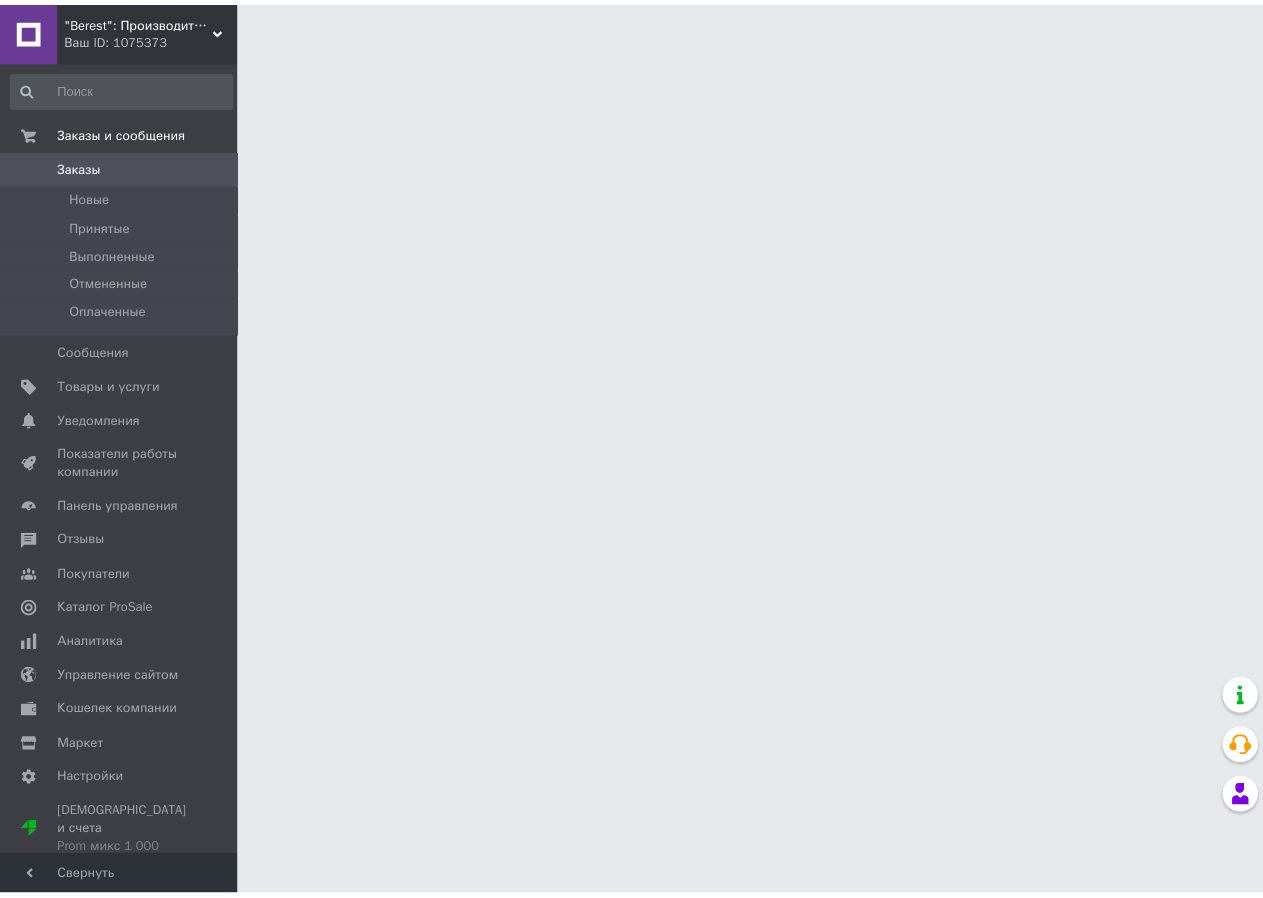 scroll, scrollTop: 0, scrollLeft: 0, axis: both 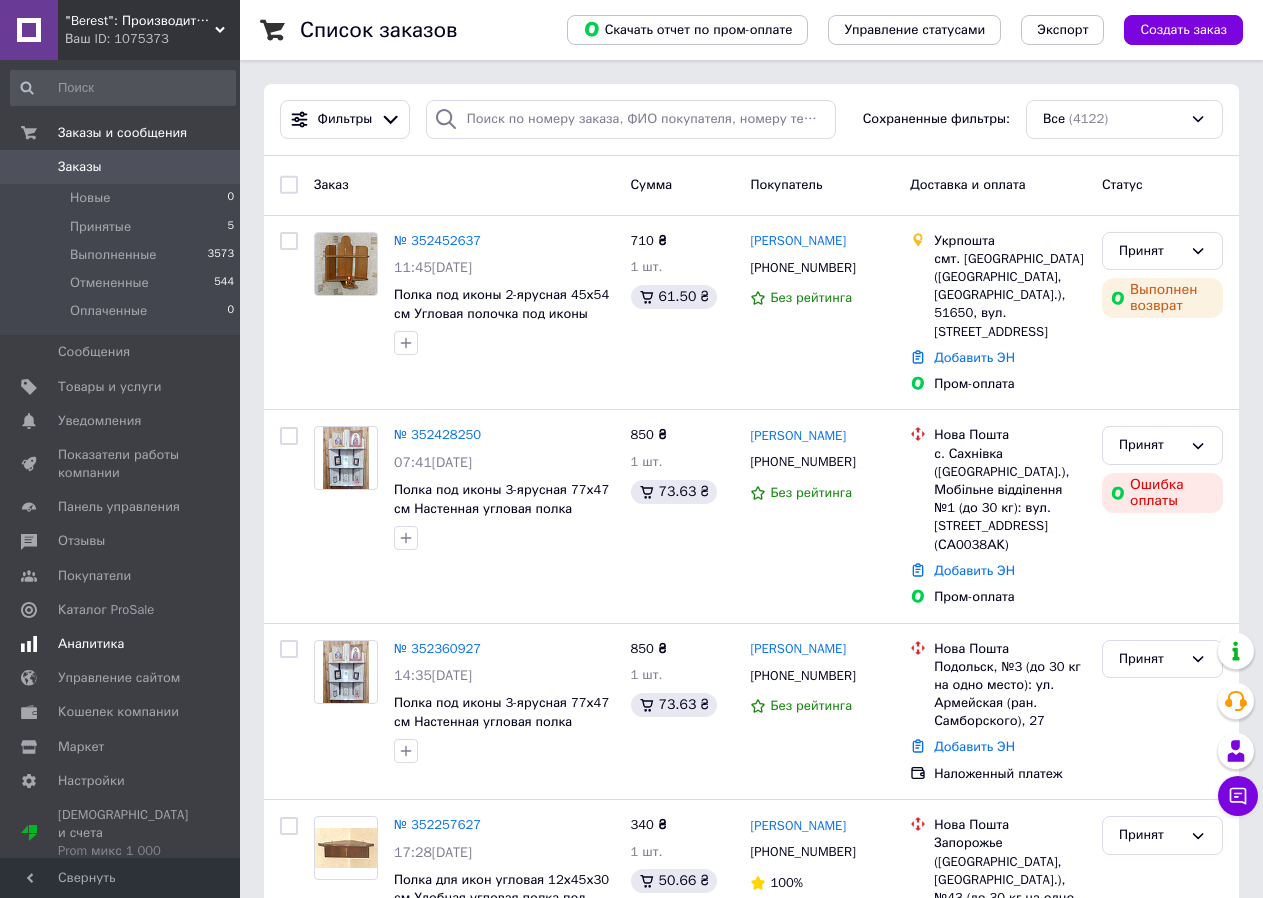 click on "Аналитика" at bounding box center (91, 644) 